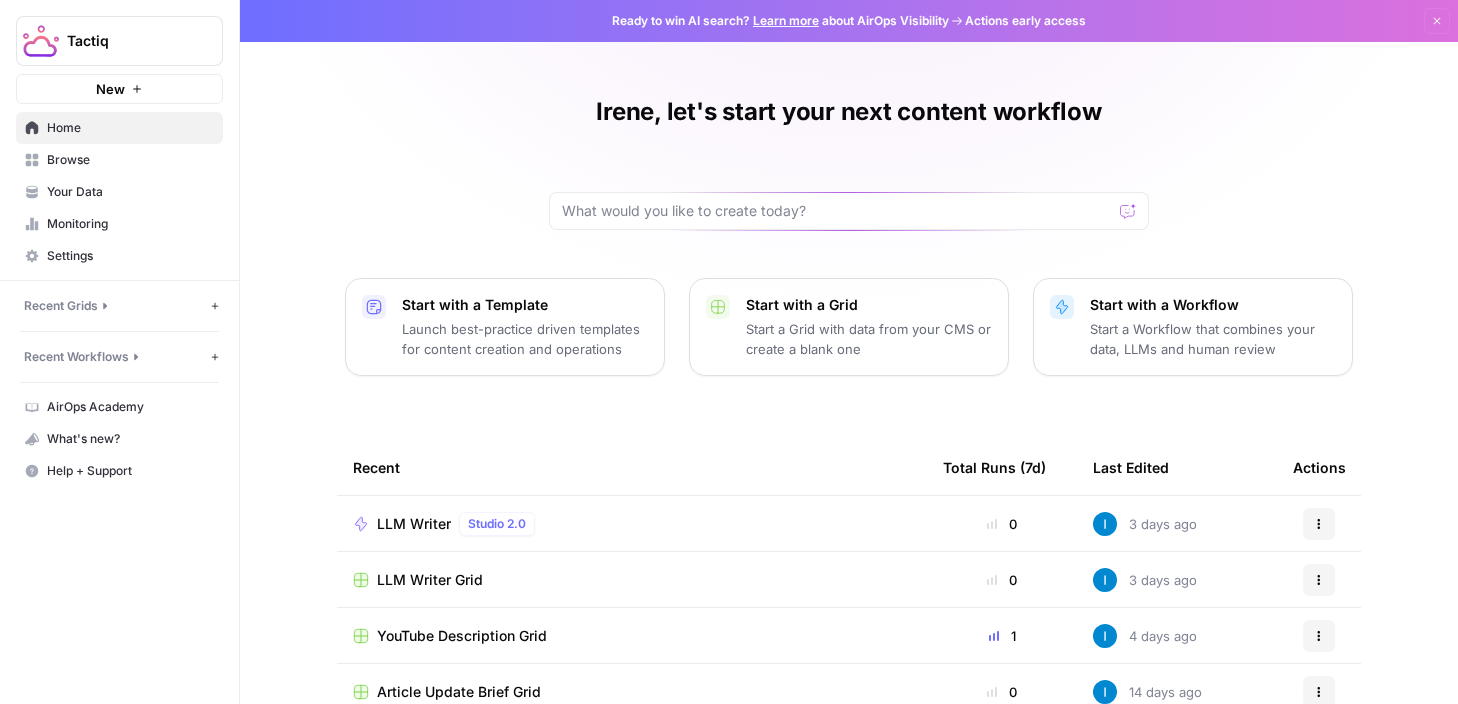 scroll, scrollTop: 0, scrollLeft: 0, axis: both 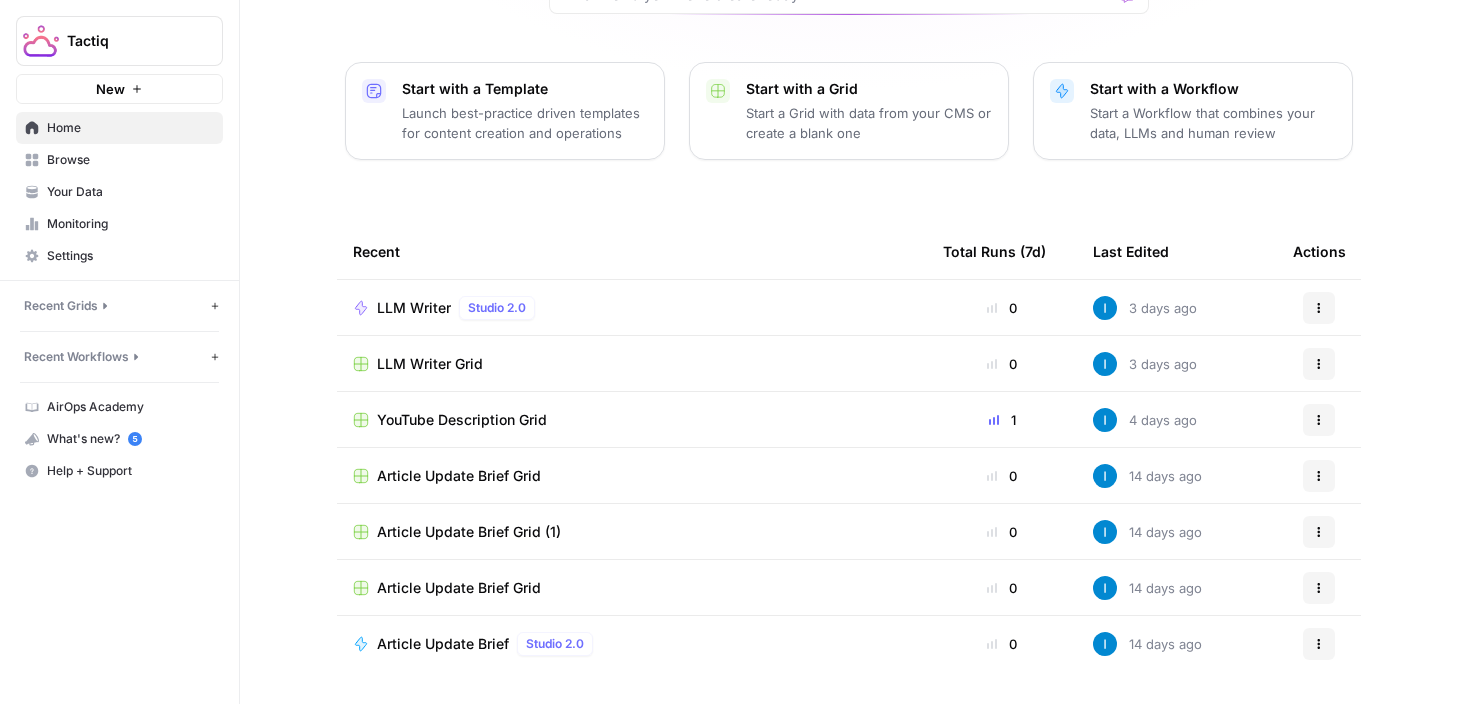 click on "Recent Grids" at bounding box center [61, 306] 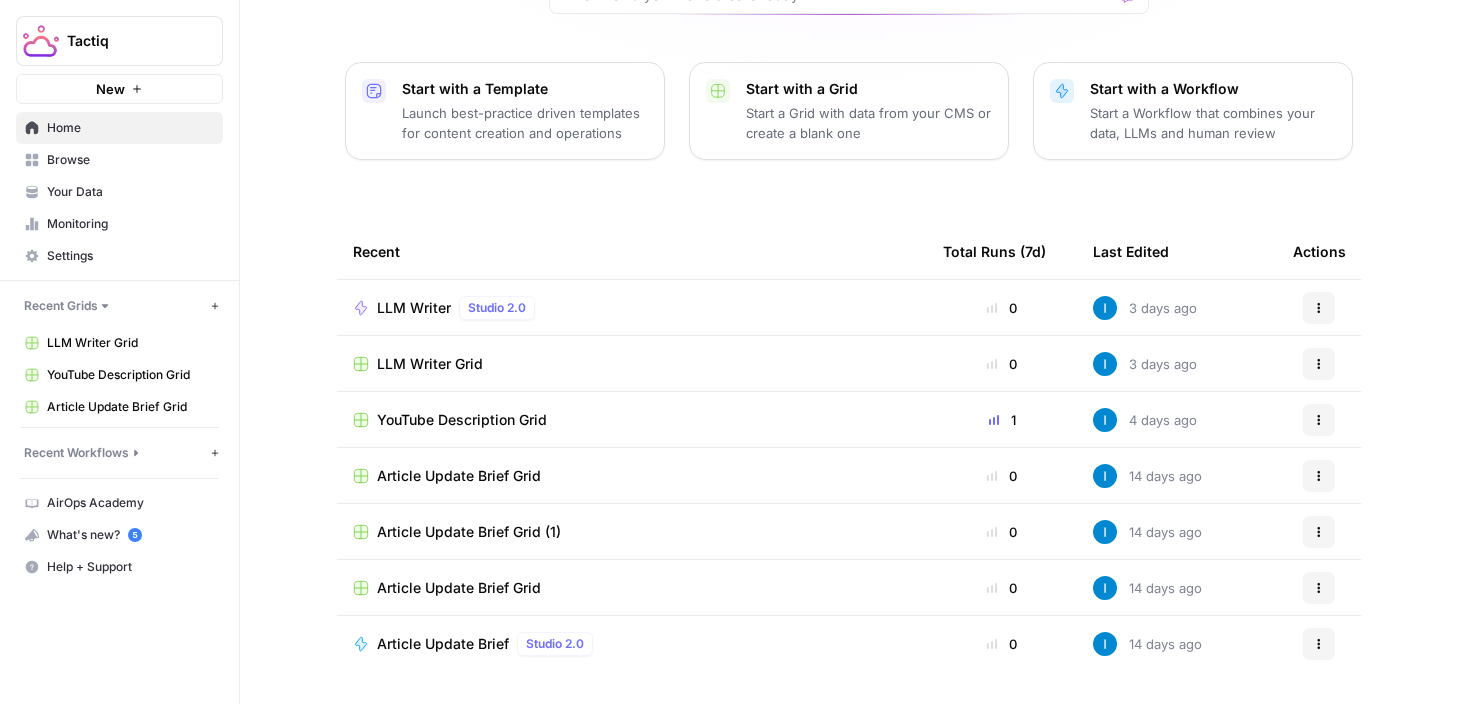 scroll, scrollTop: 0, scrollLeft: 0, axis: both 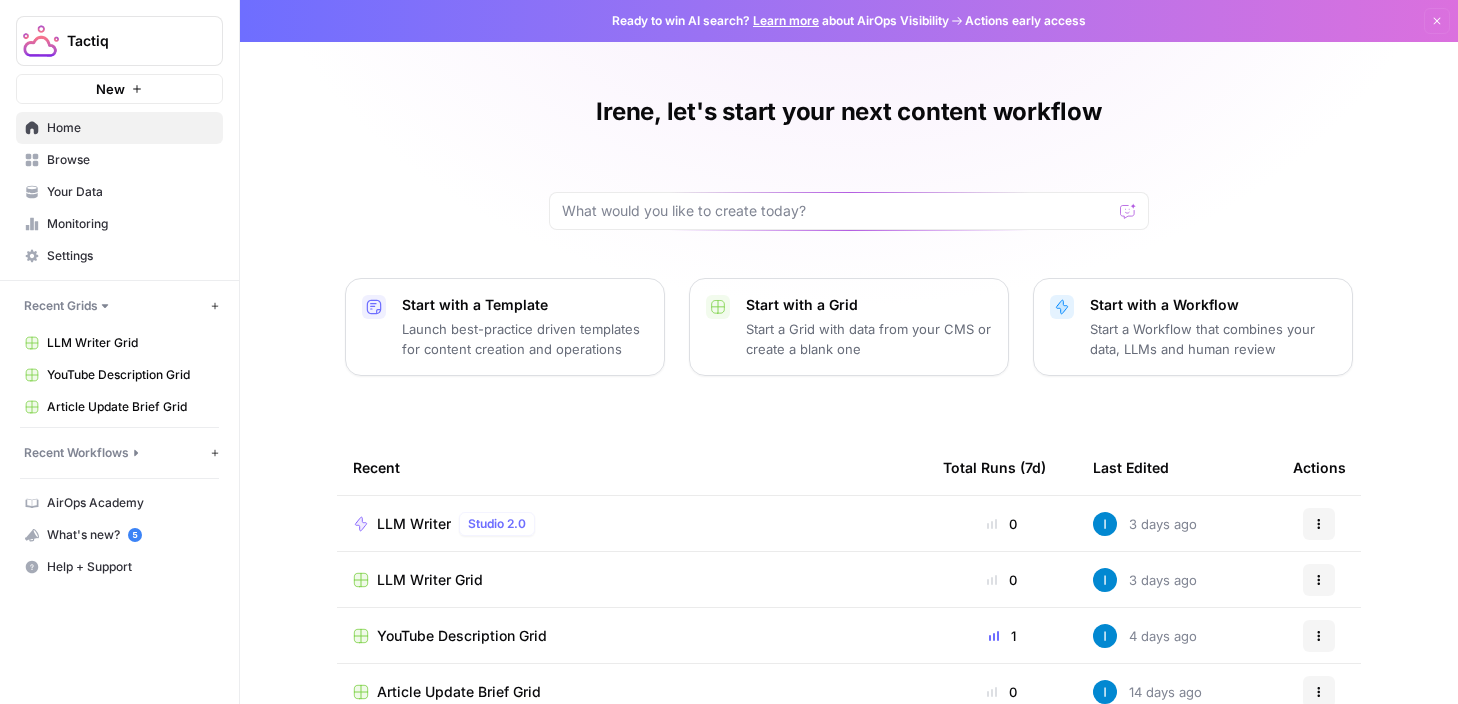 click on "Browse" at bounding box center [130, 160] 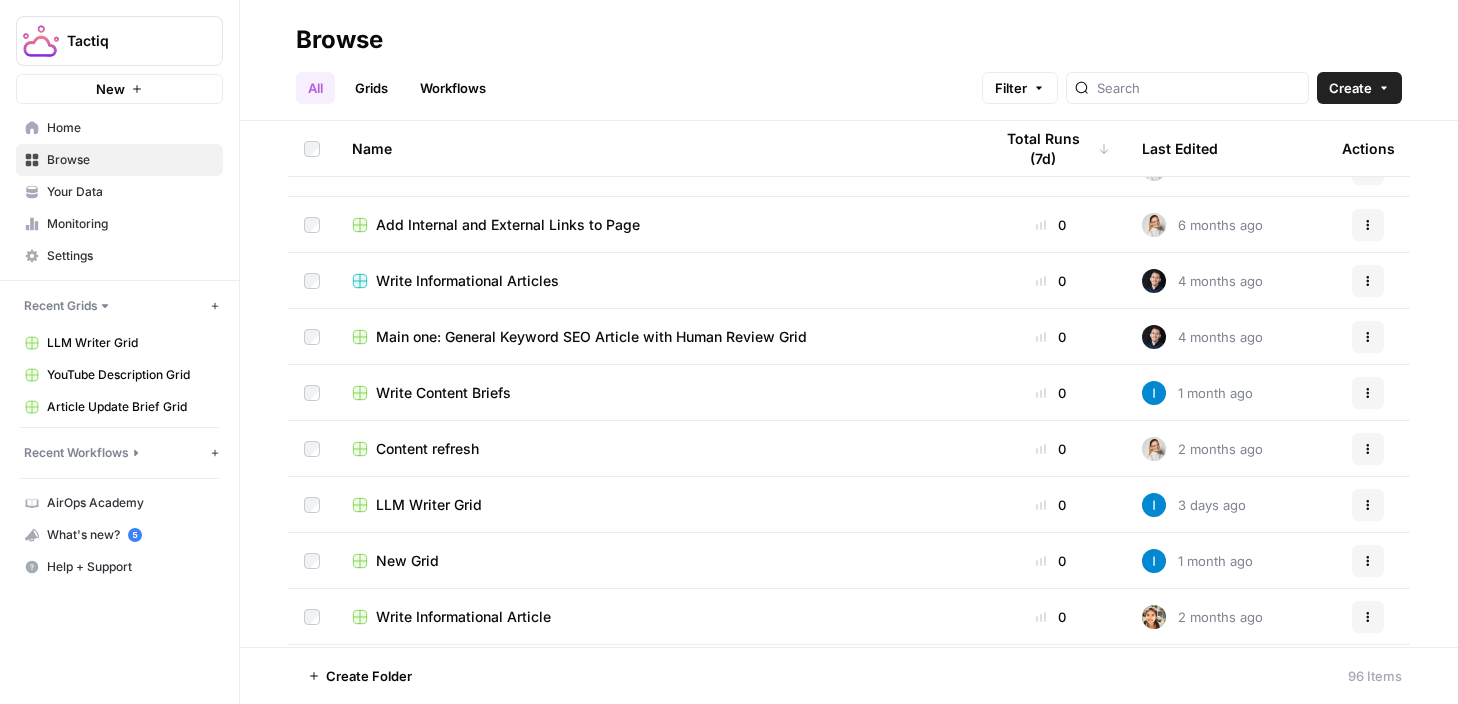 scroll, scrollTop: 740, scrollLeft: 0, axis: vertical 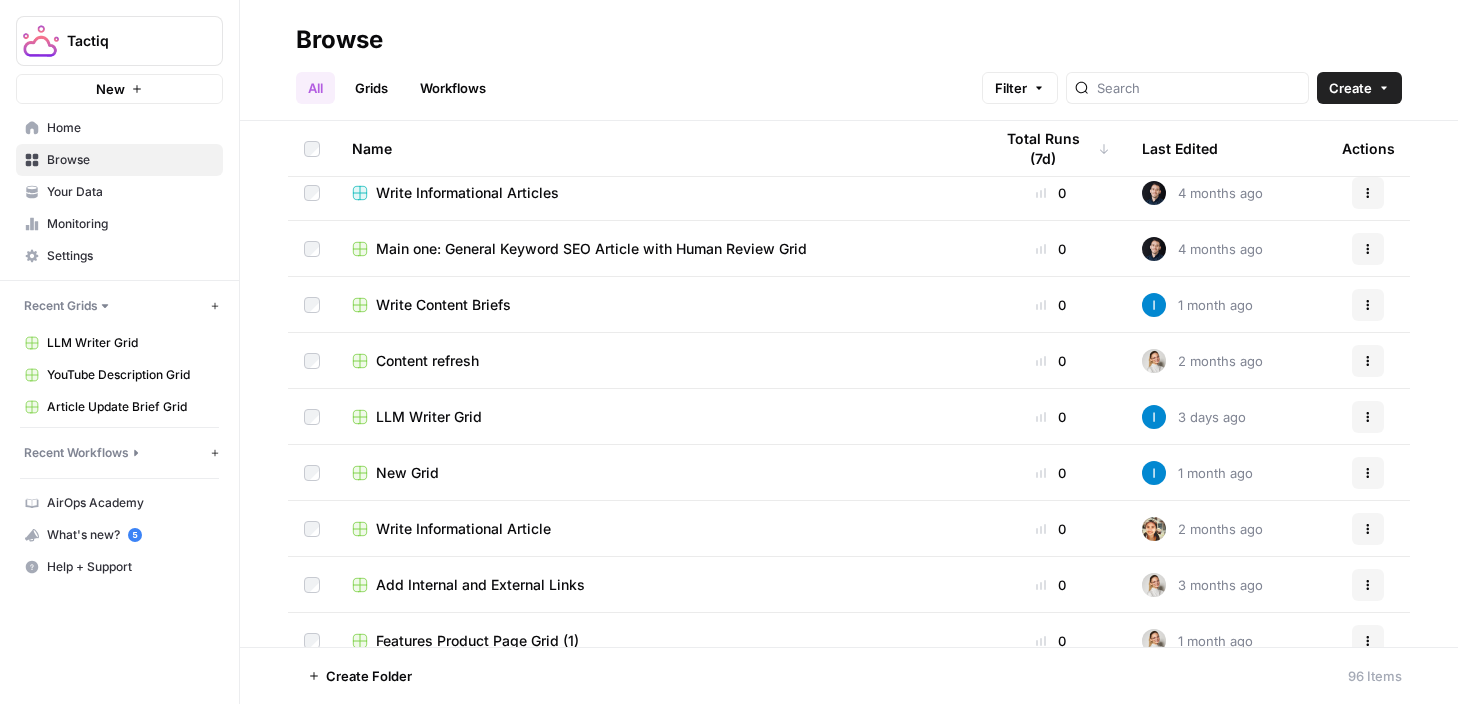 click on "Write Content Briefs" at bounding box center (656, 304) 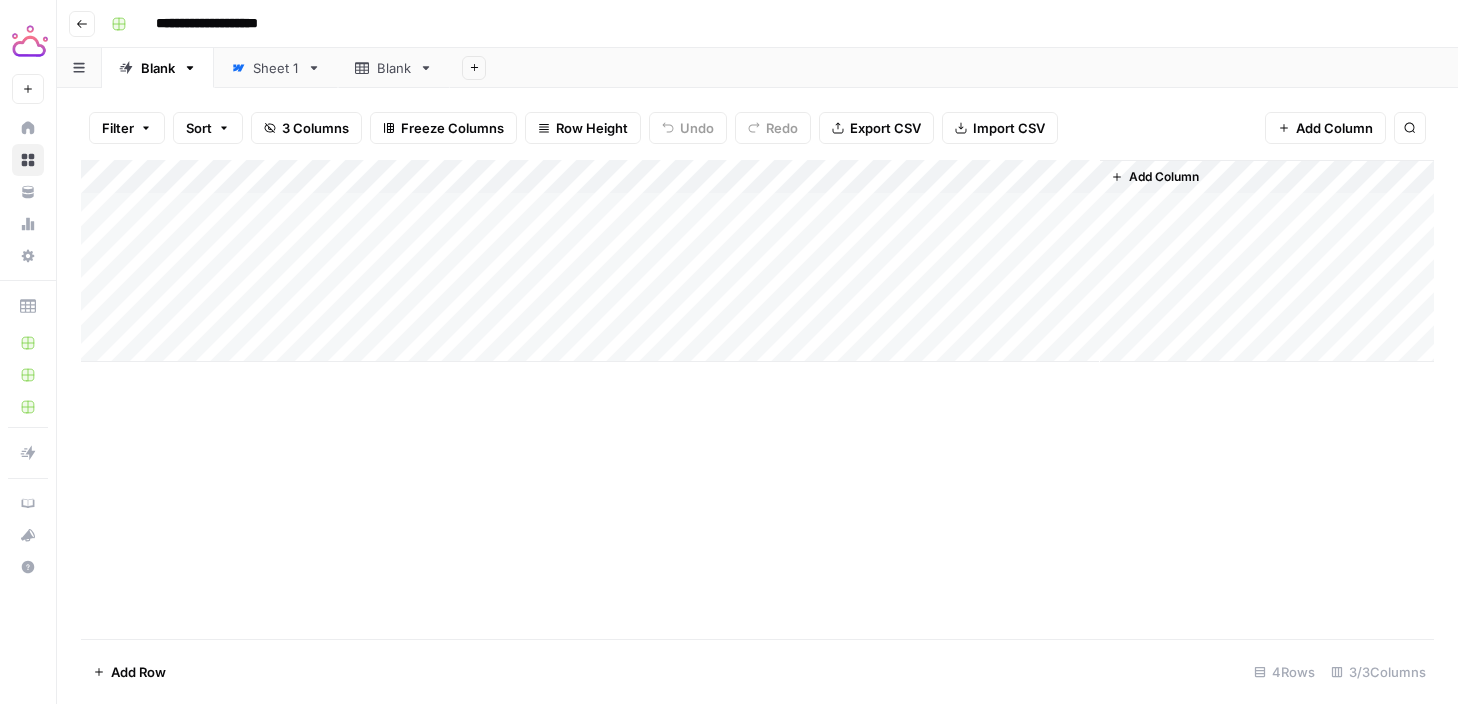 click on "Add Column" at bounding box center [757, 261] 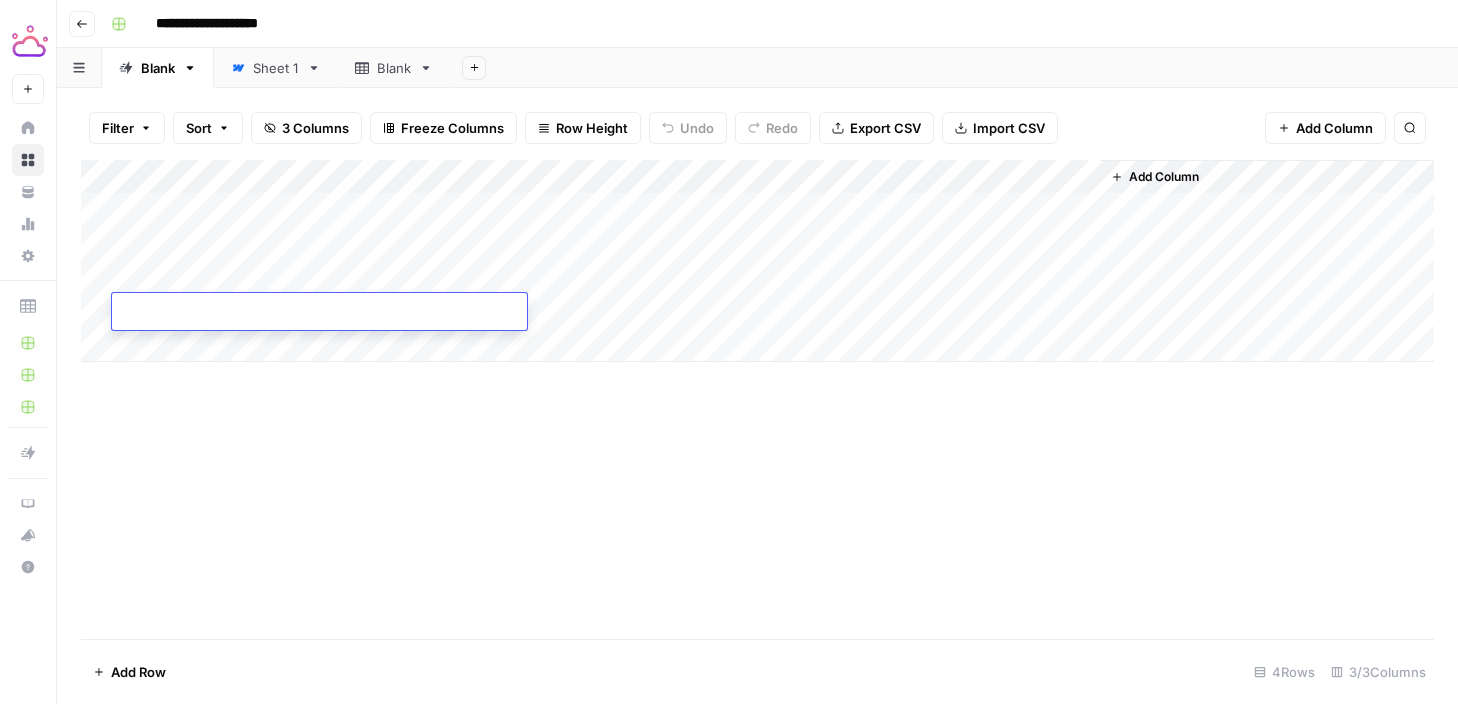 click on "Go back" at bounding box center [82, 24] 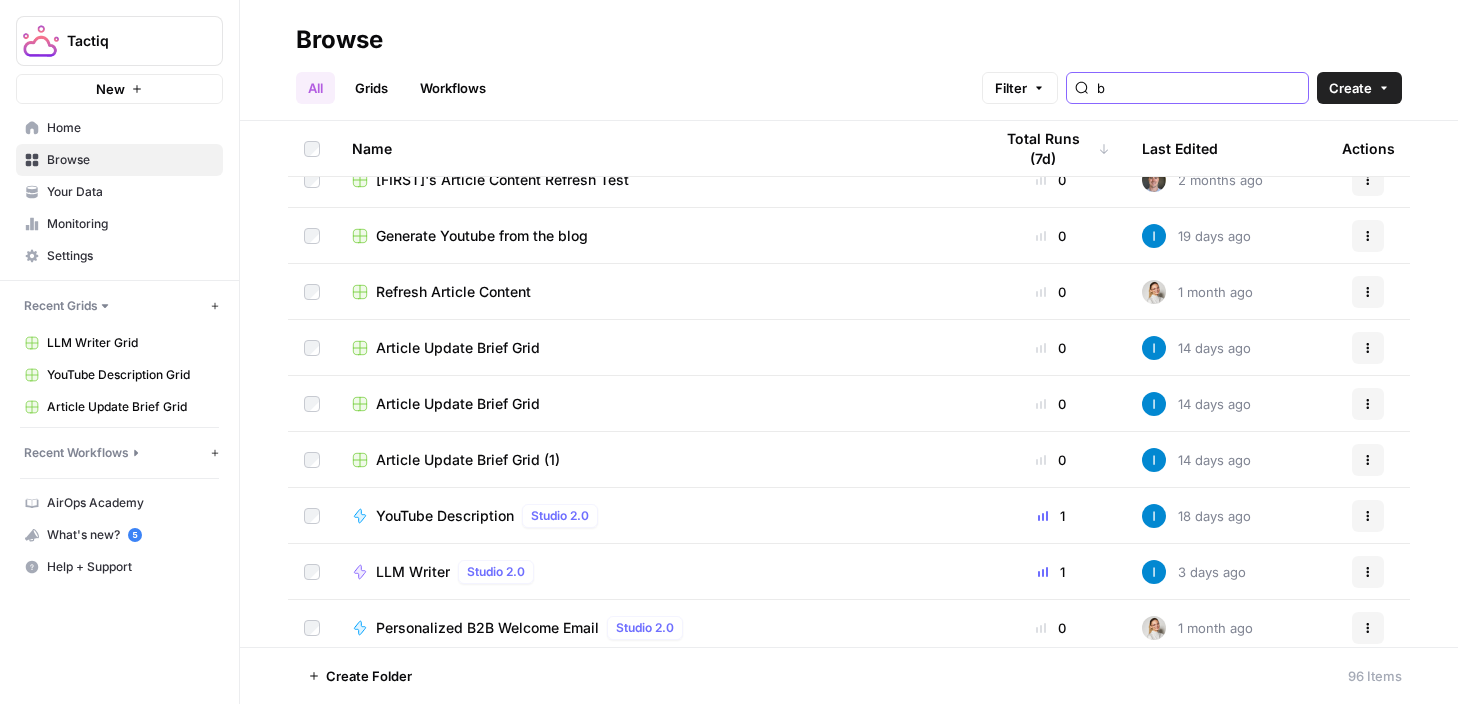 scroll, scrollTop: 1267, scrollLeft: 0, axis: vertical 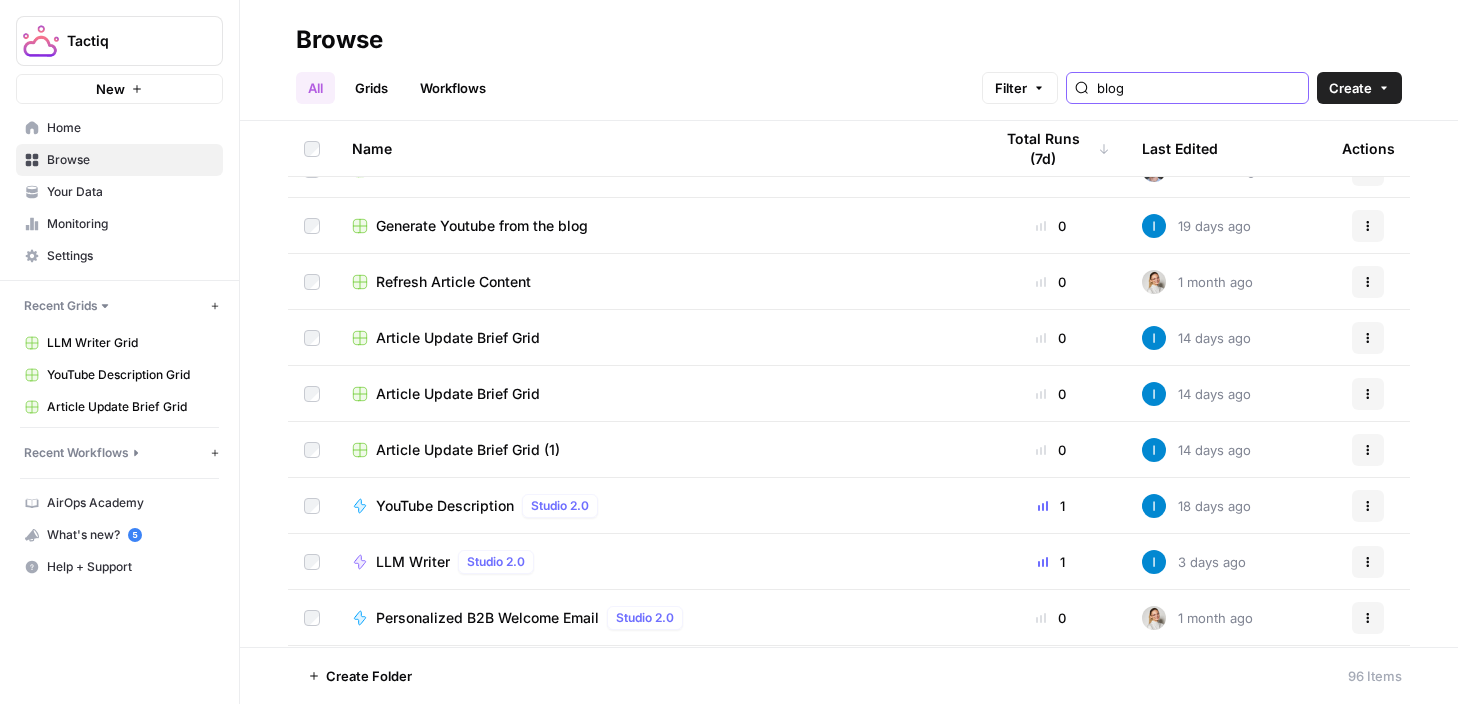 type on "blog" 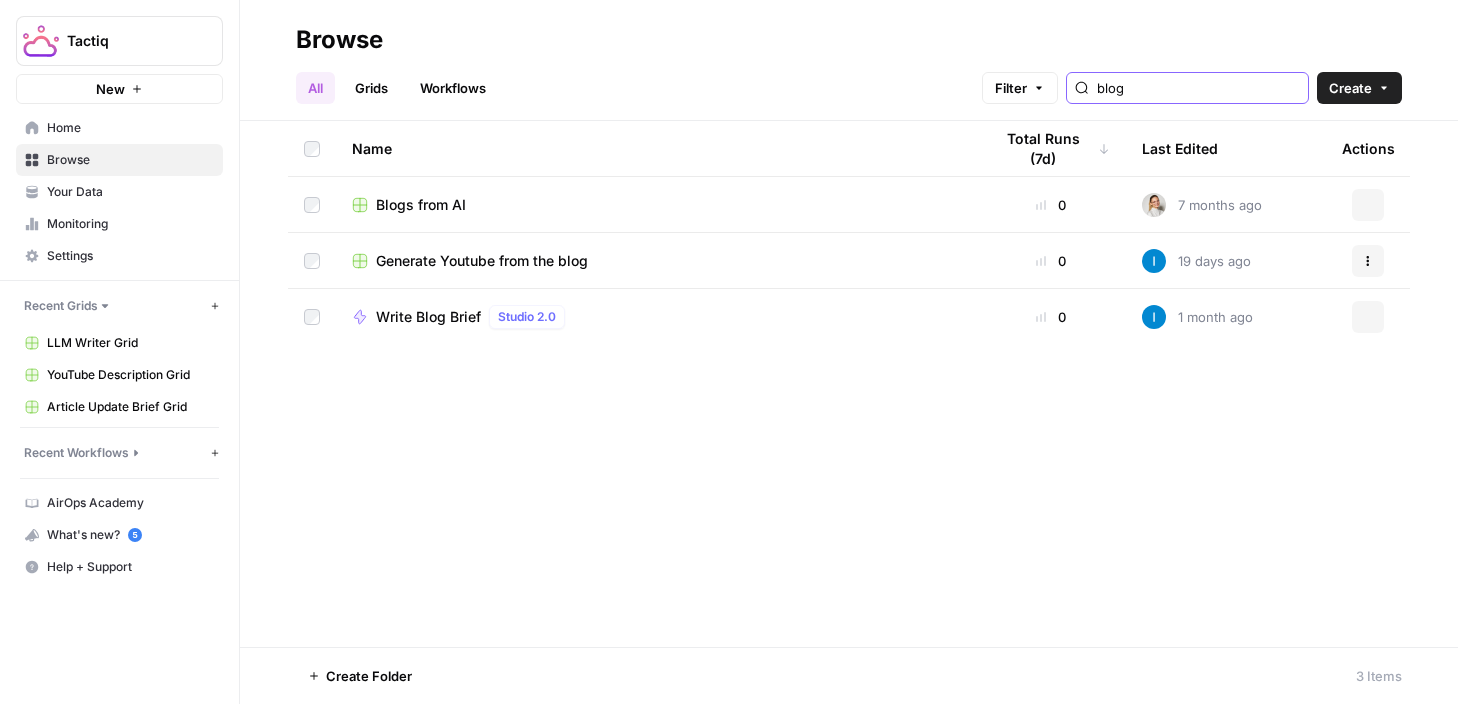scroll, scrollTop: 0, scrollLeft: 0, axis: both 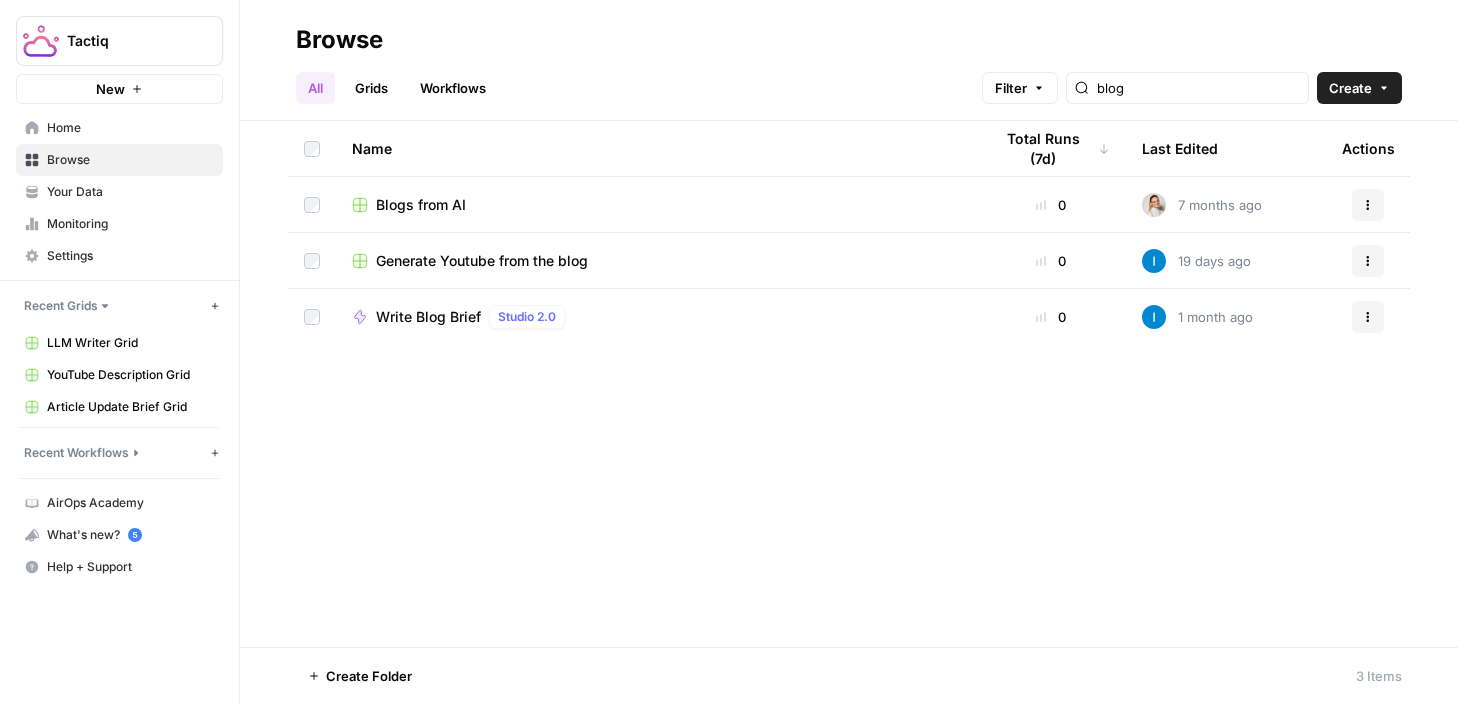 click on "Grids" at bounding box center [371, 88] 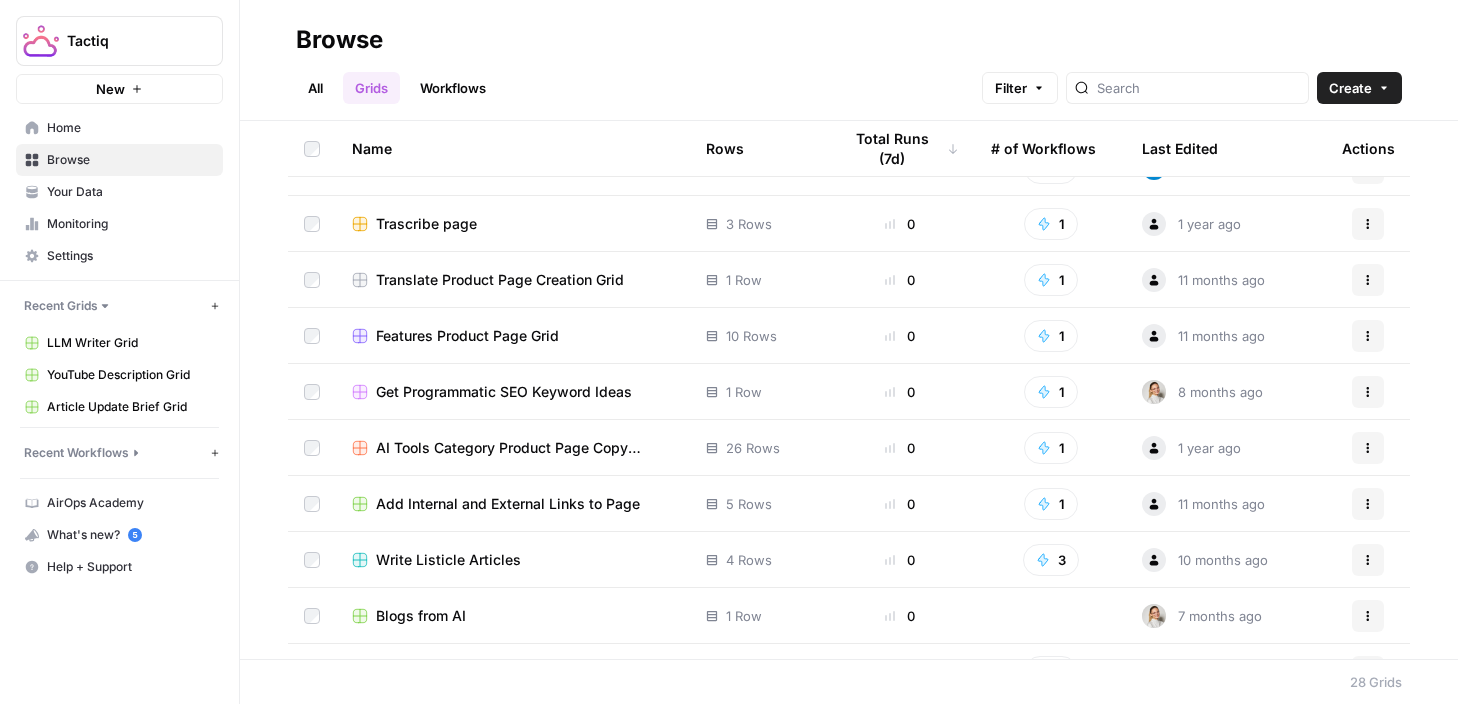 scroll, scrollTop: 0, scrollLeft: 0, axis: both 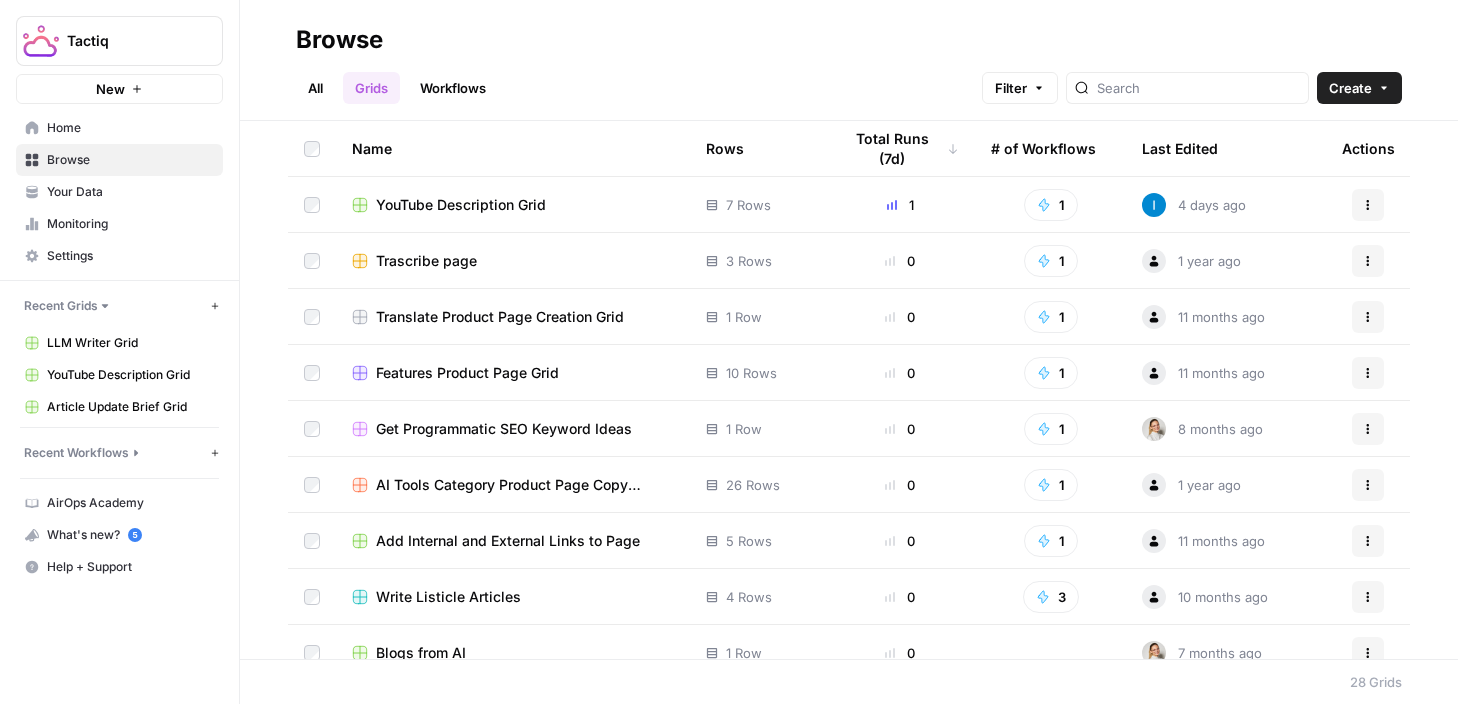 click on "Last Edited" at bounding box center [1180, 148] 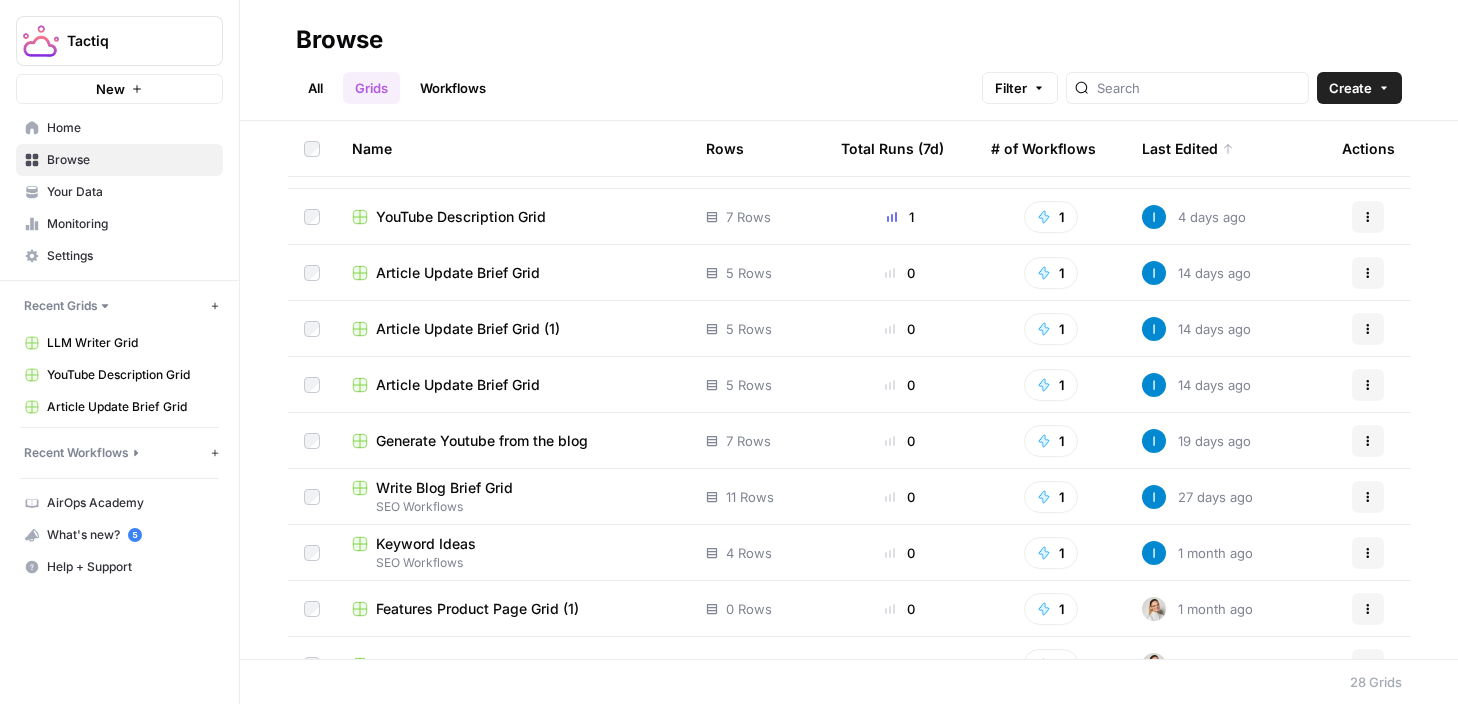scroll, scrollTop: 59, scrollLeft: 0, axis: vertical 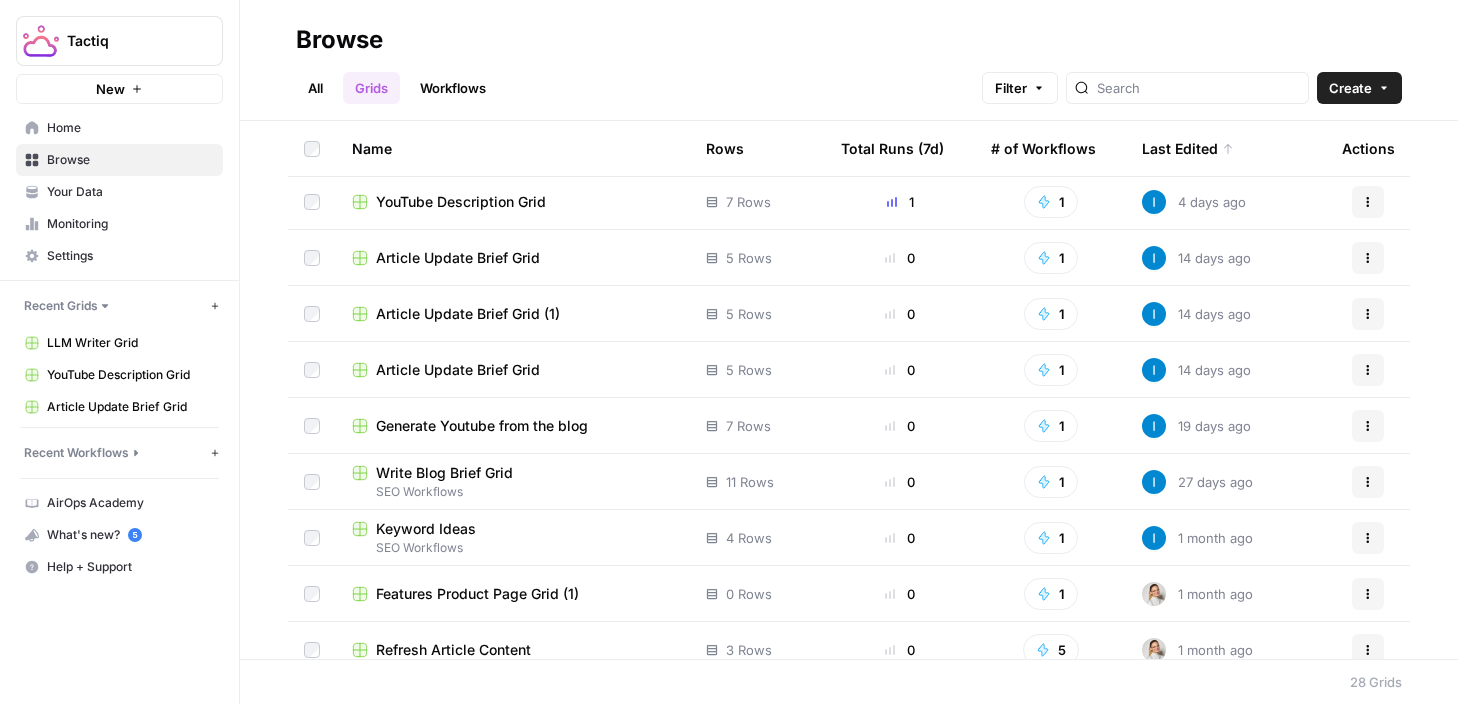 click on "Write Blog Brief Grid" at bounding box center [444, 473] 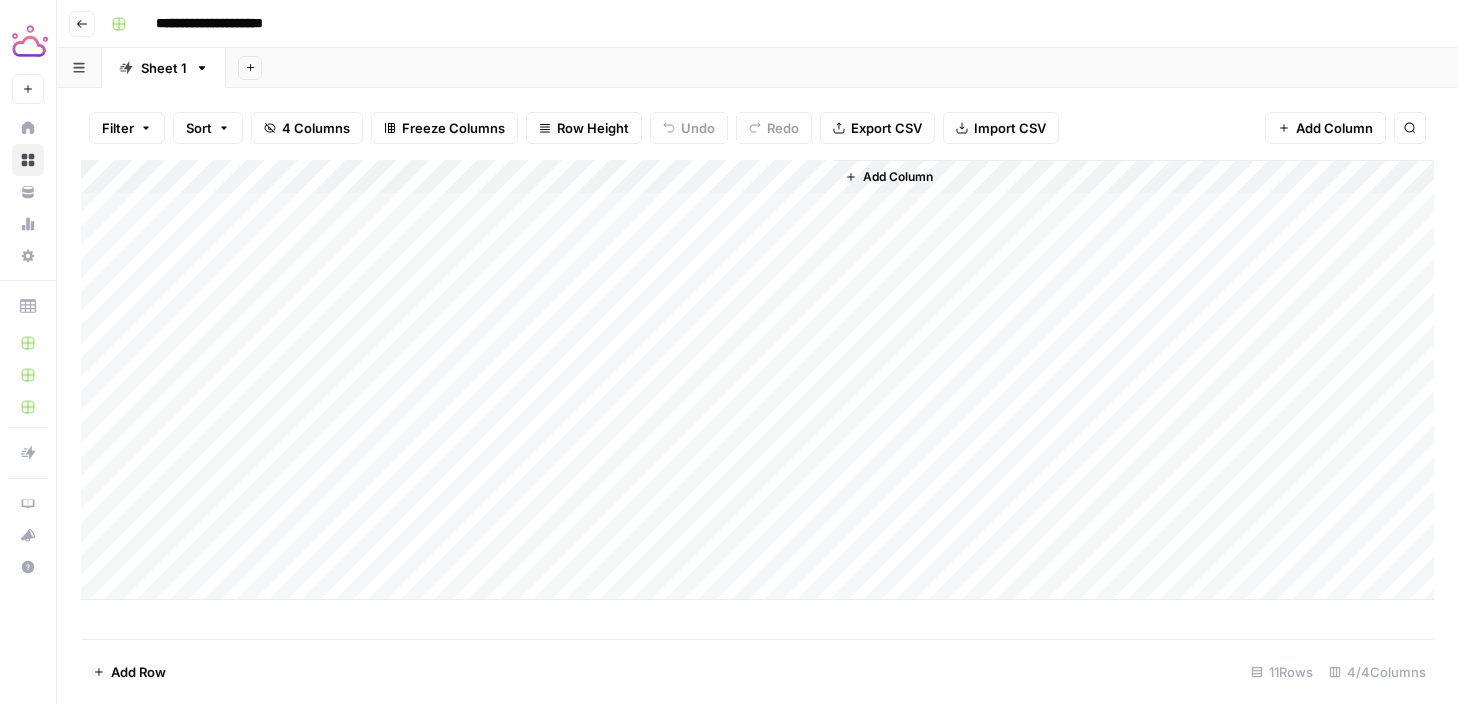click on "Add Column" at bounding box center (757, 380) 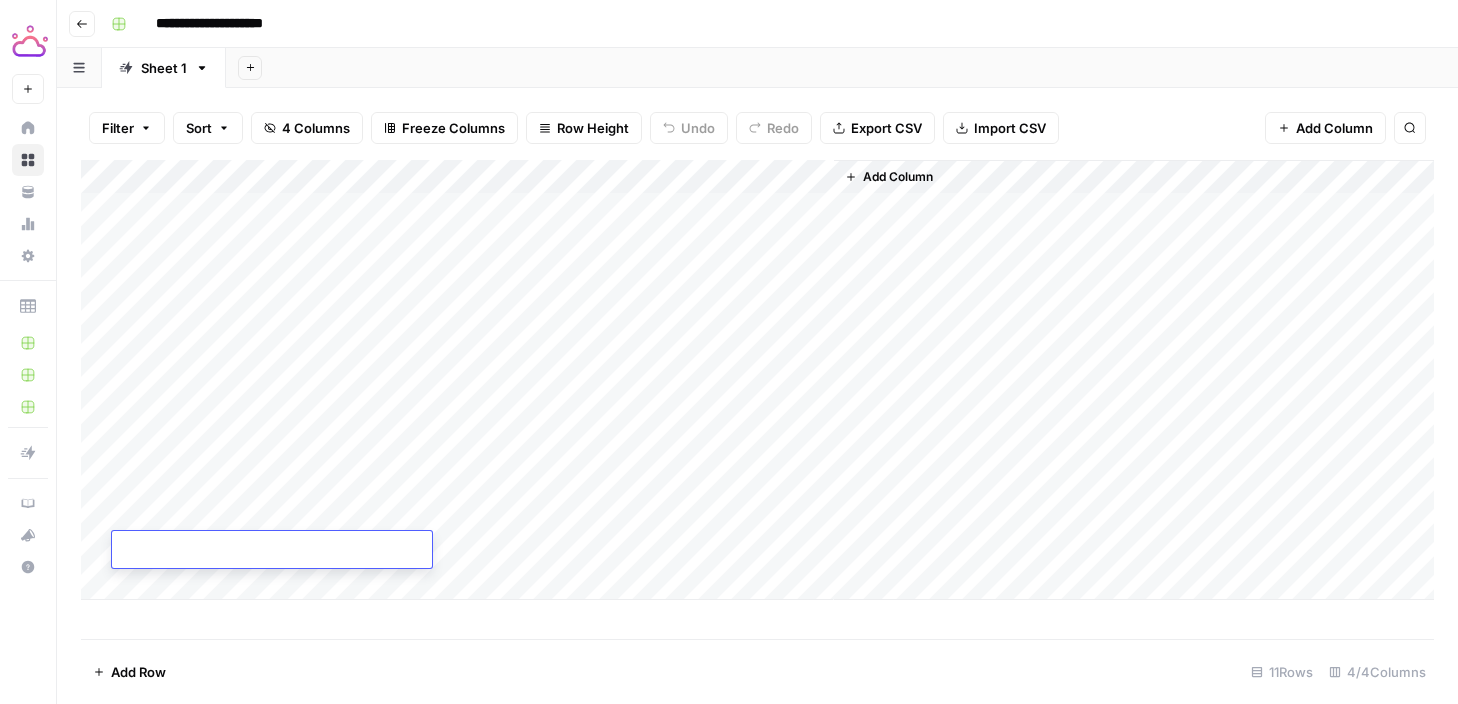 type on "**********" 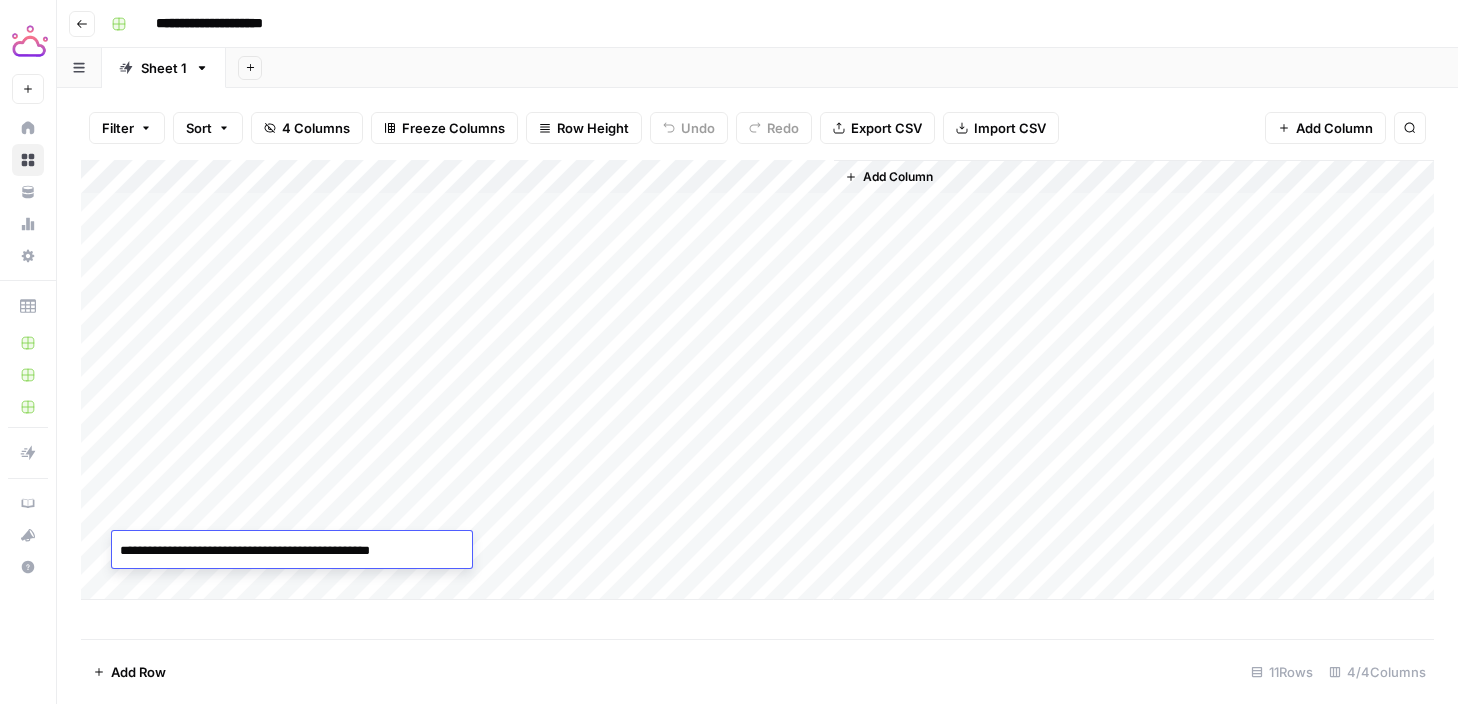 click on "Add Column" at bounding box center [757, 399] 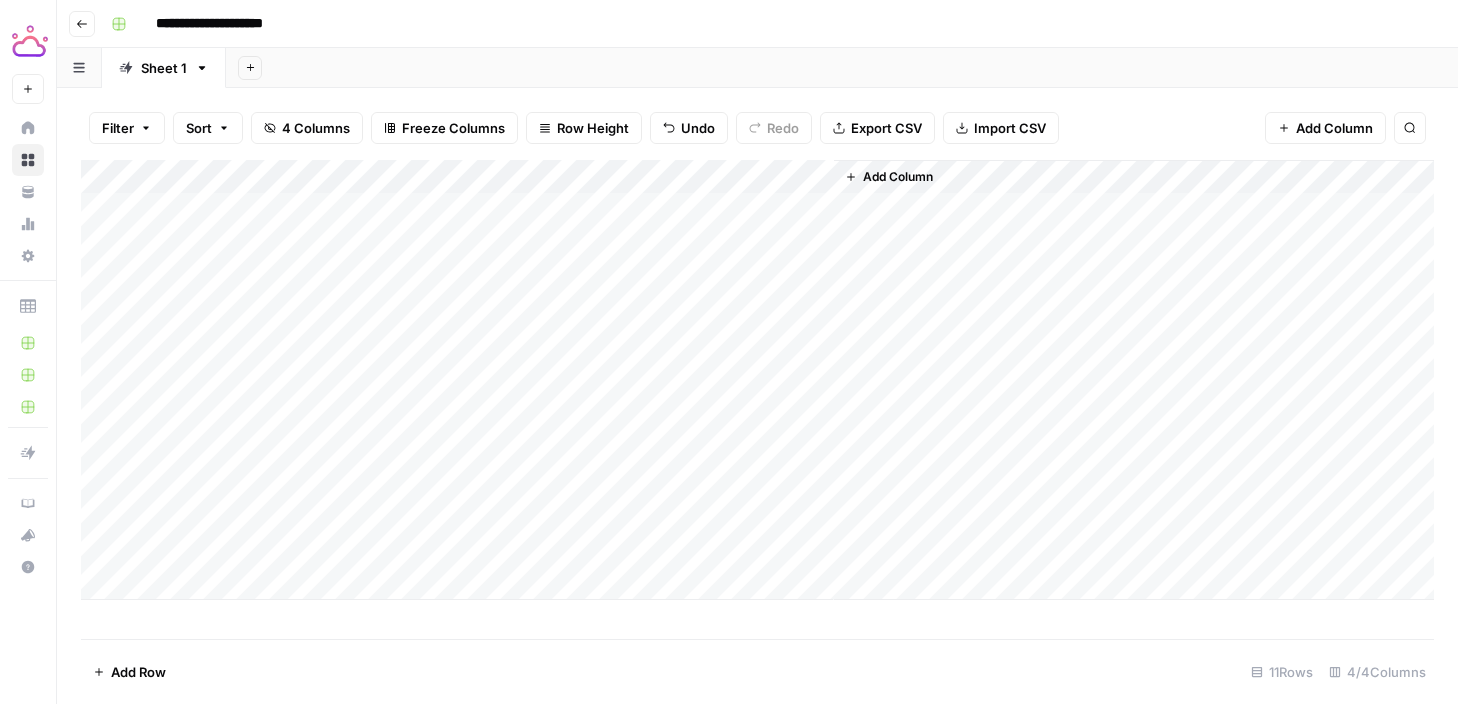click on "Add Column" at bounding box center [757, 380] 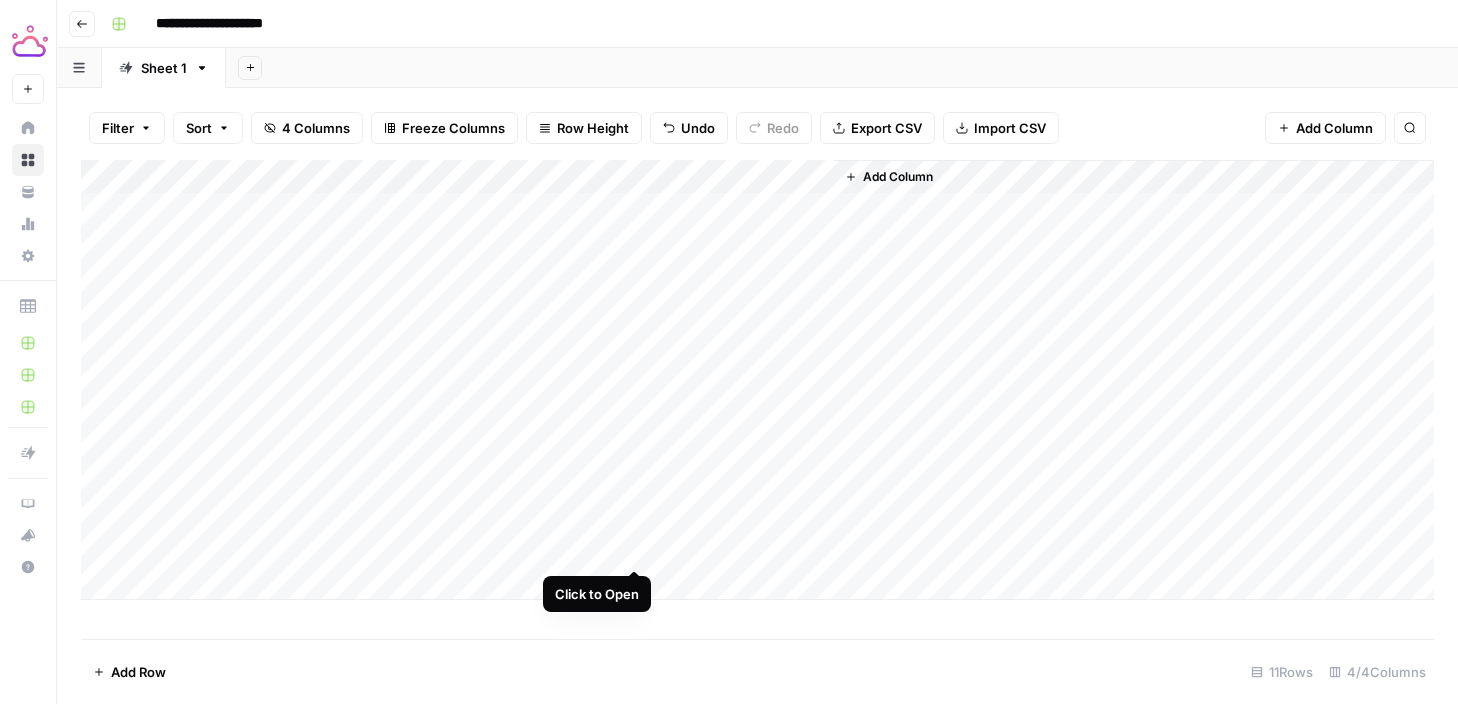 click on "Add Column" at bounding box center (757, 380) 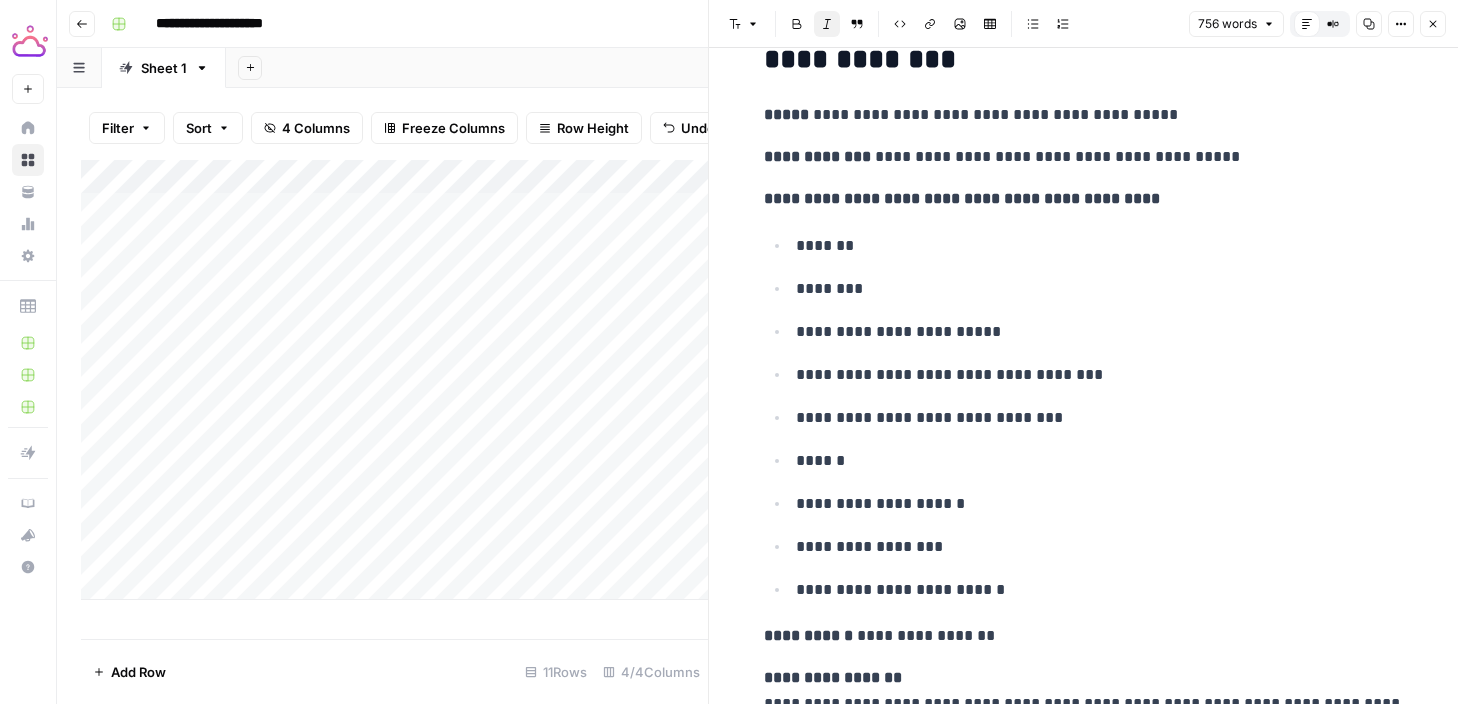 scroll, scrollTop: 1959, scrollLeft: 0, axis: vertical 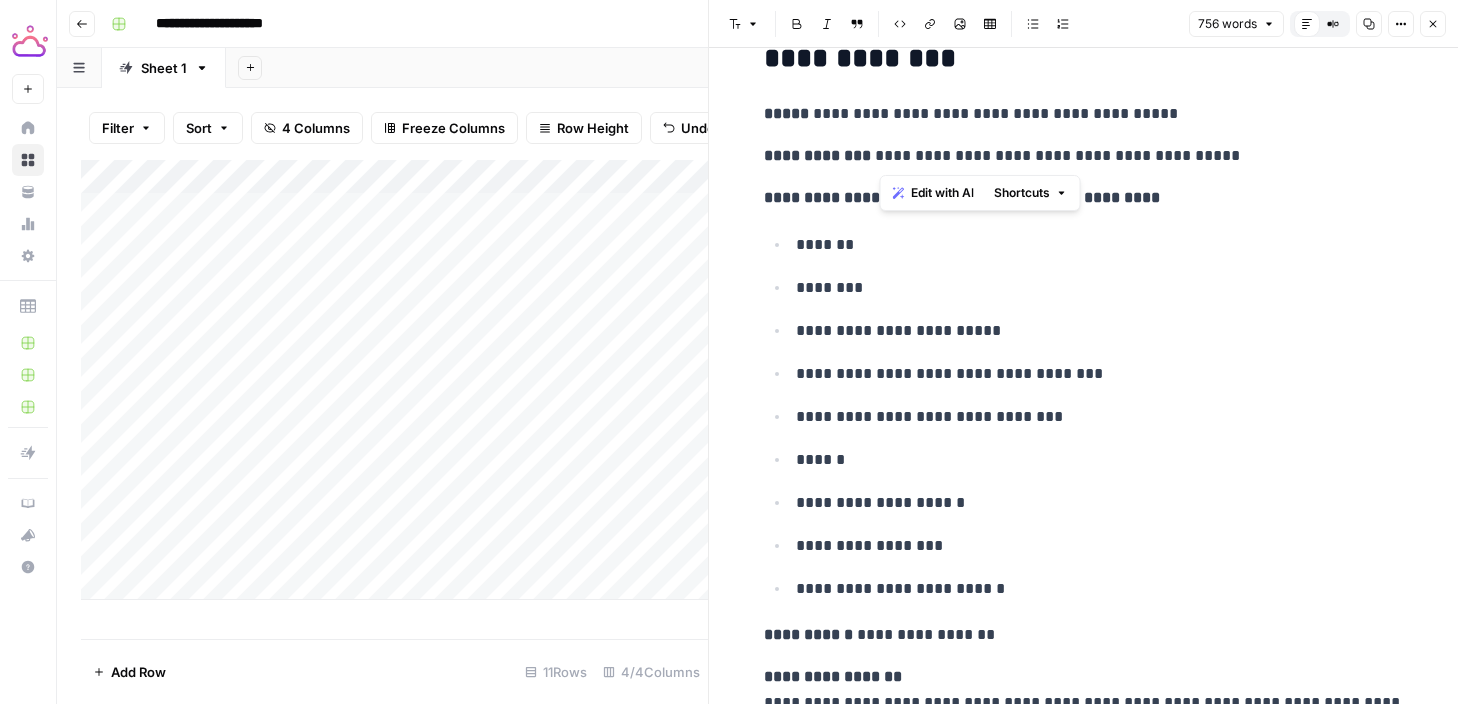 drag, startPoint x: 1278, startPoint y: 159, endPoint x: 880, endPoint y: 156, distance: 398.0113 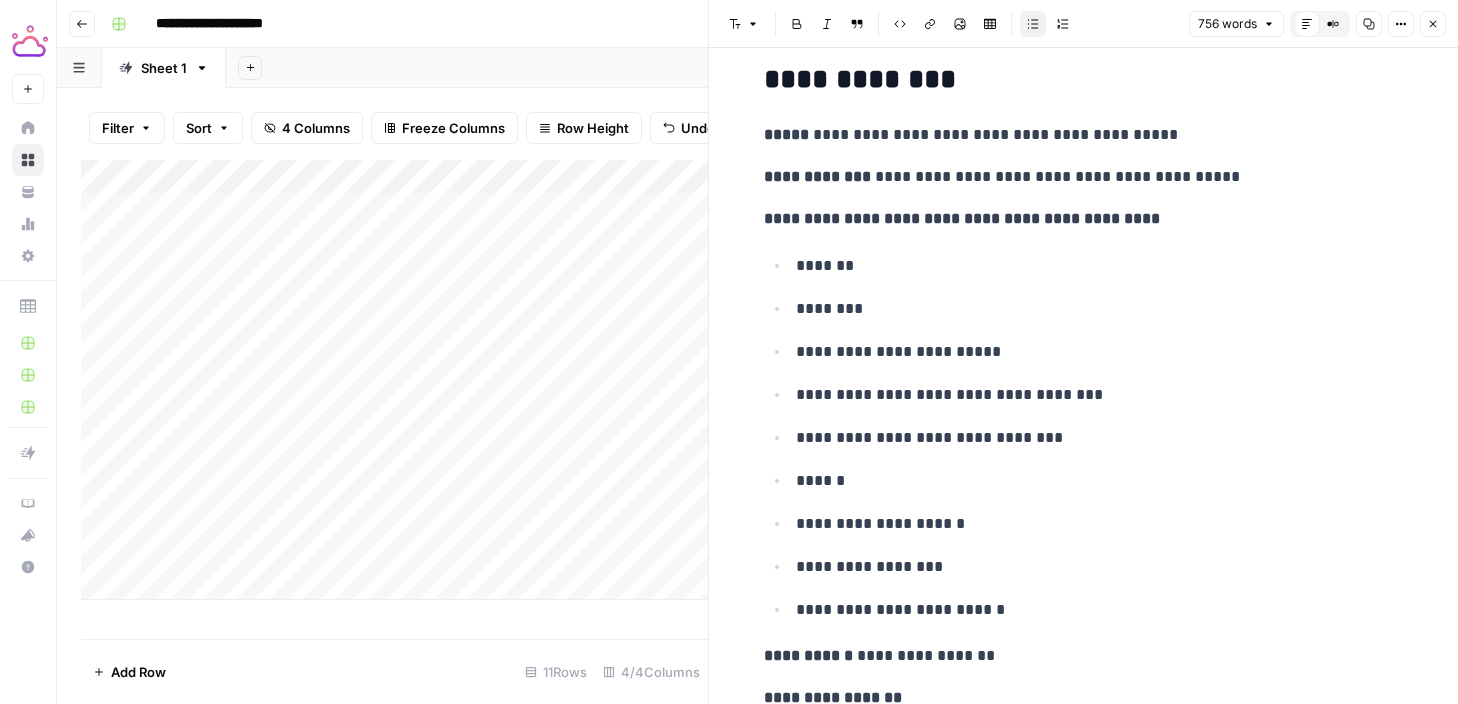 click on "**********" at bounding box center [1084, 437] 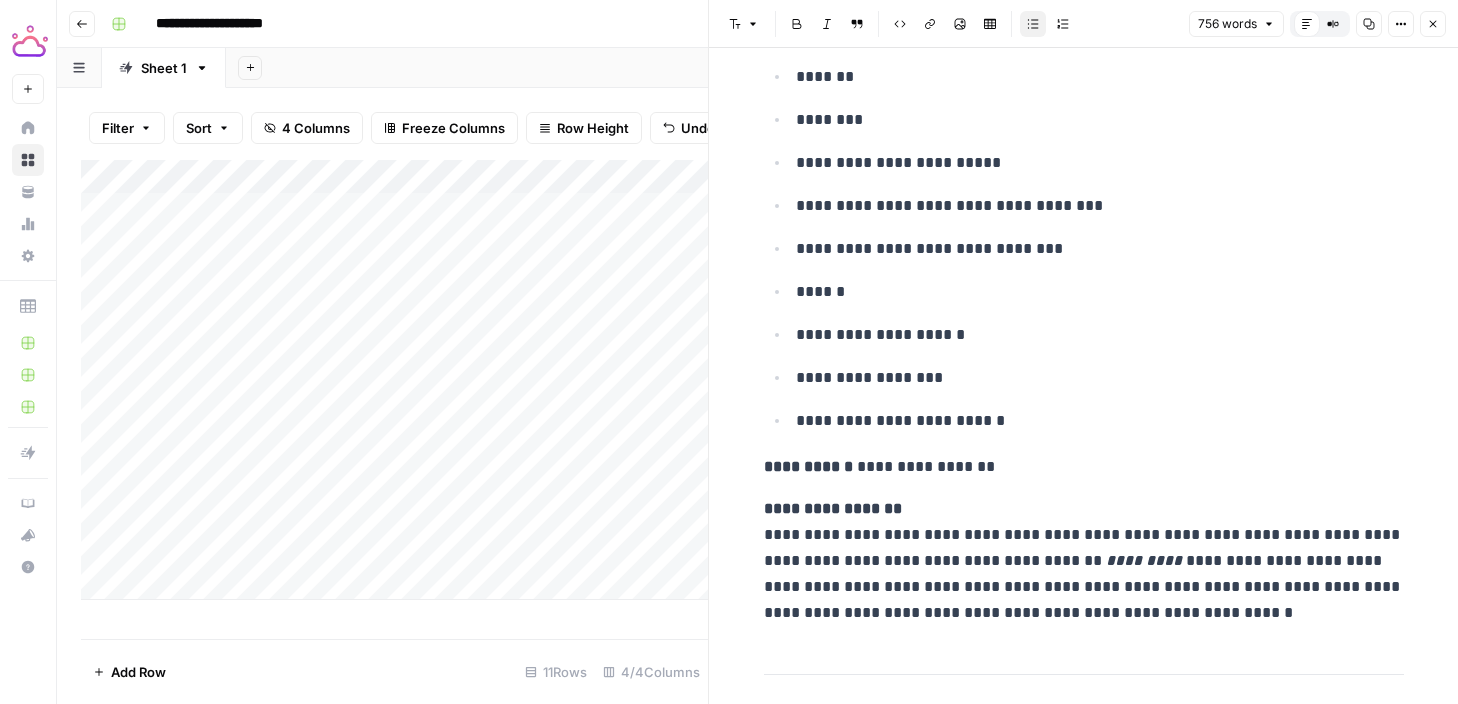 scroll, scrollTop: 2133, scrollLeft: 0, axis: vertical 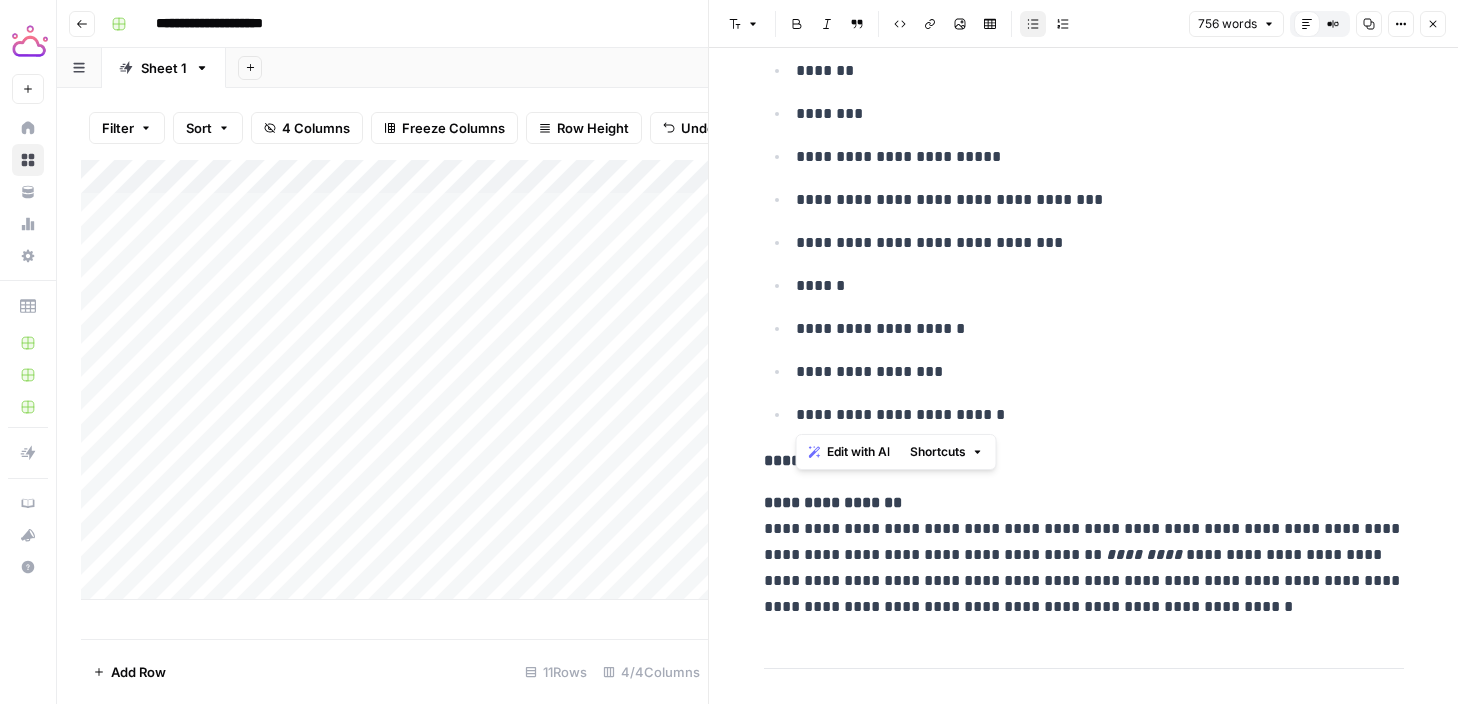 drag, startPoint x: 1027, startPoint y: 421, endPoint x: 793, endPoint y: 410, distance: 234.2584 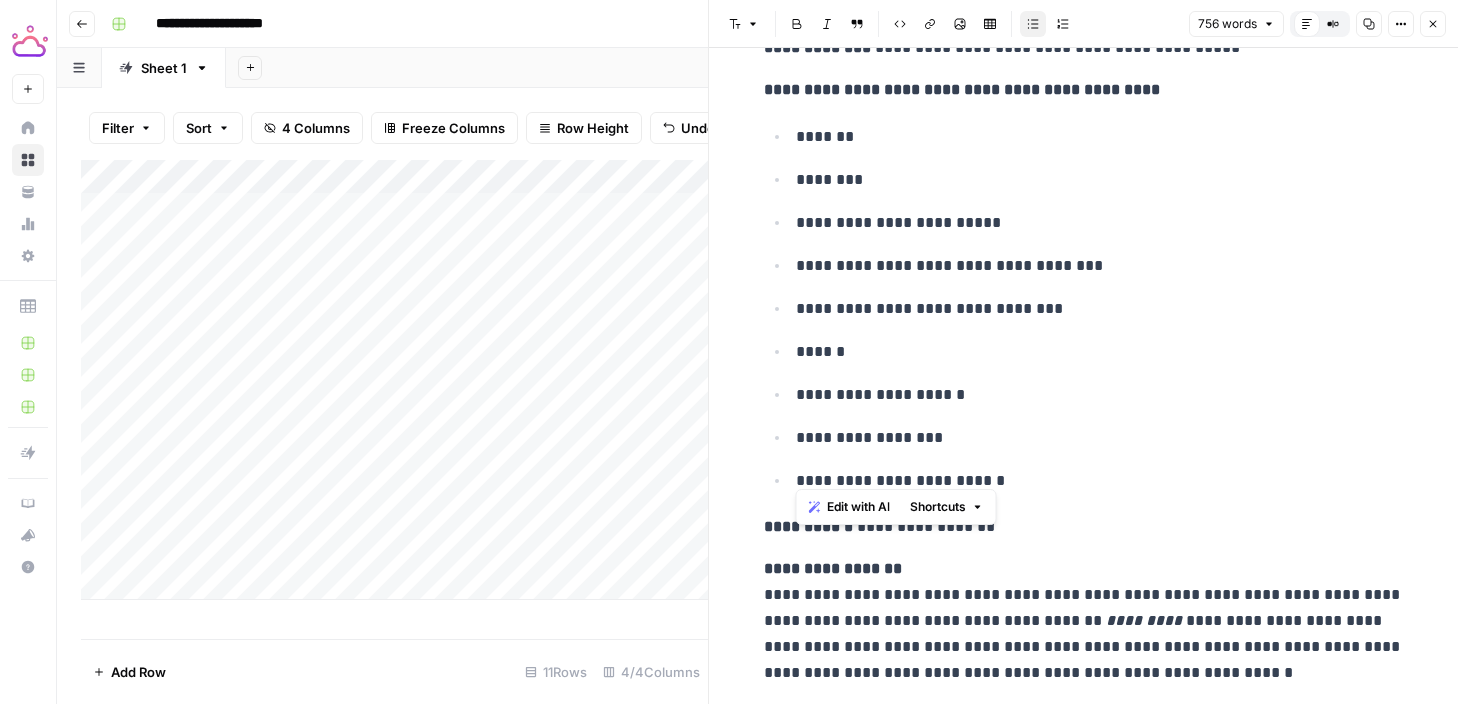 scroll, scrollTop: 2083, scrollLeft: 0, axis: vertical 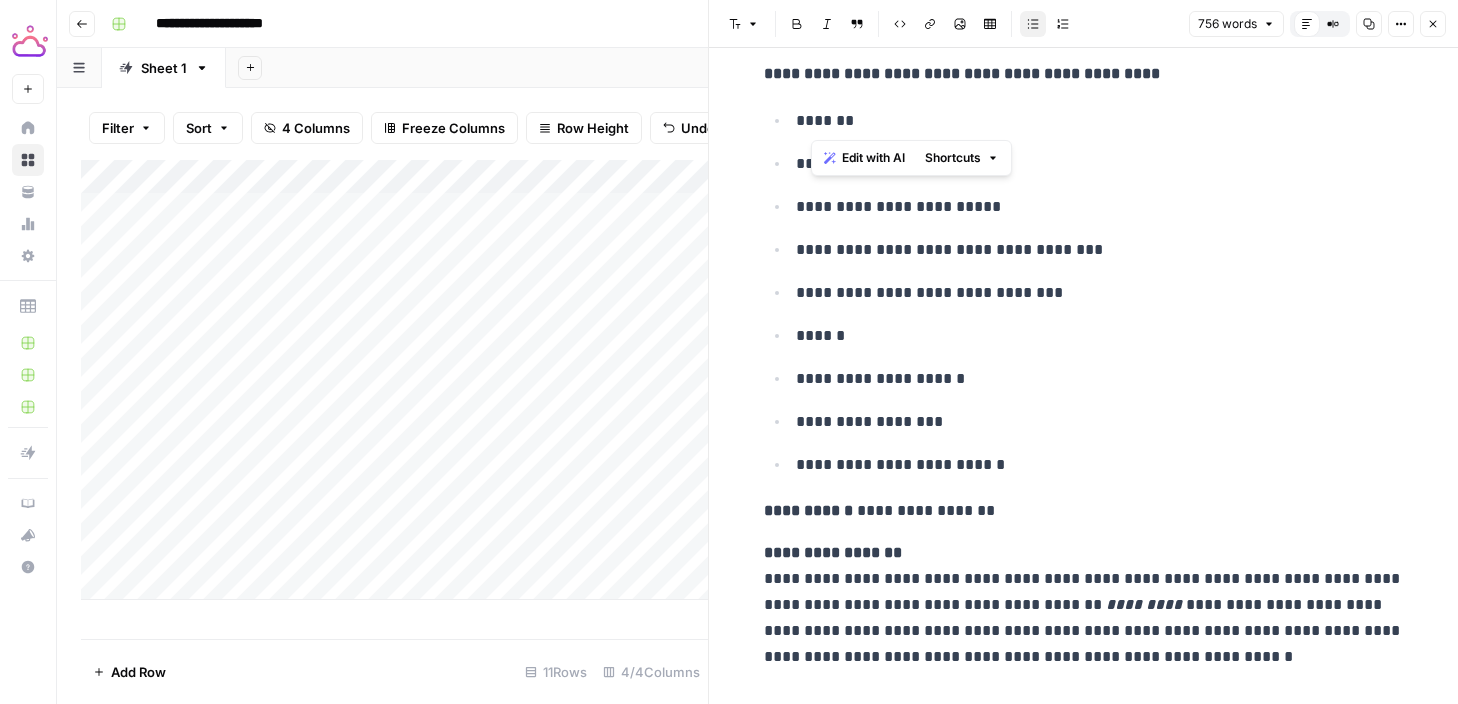 drag, startPoint x: 873, startPoint y: 118, endPoint x: 795, endPoint y: 119, distance: 78.00641 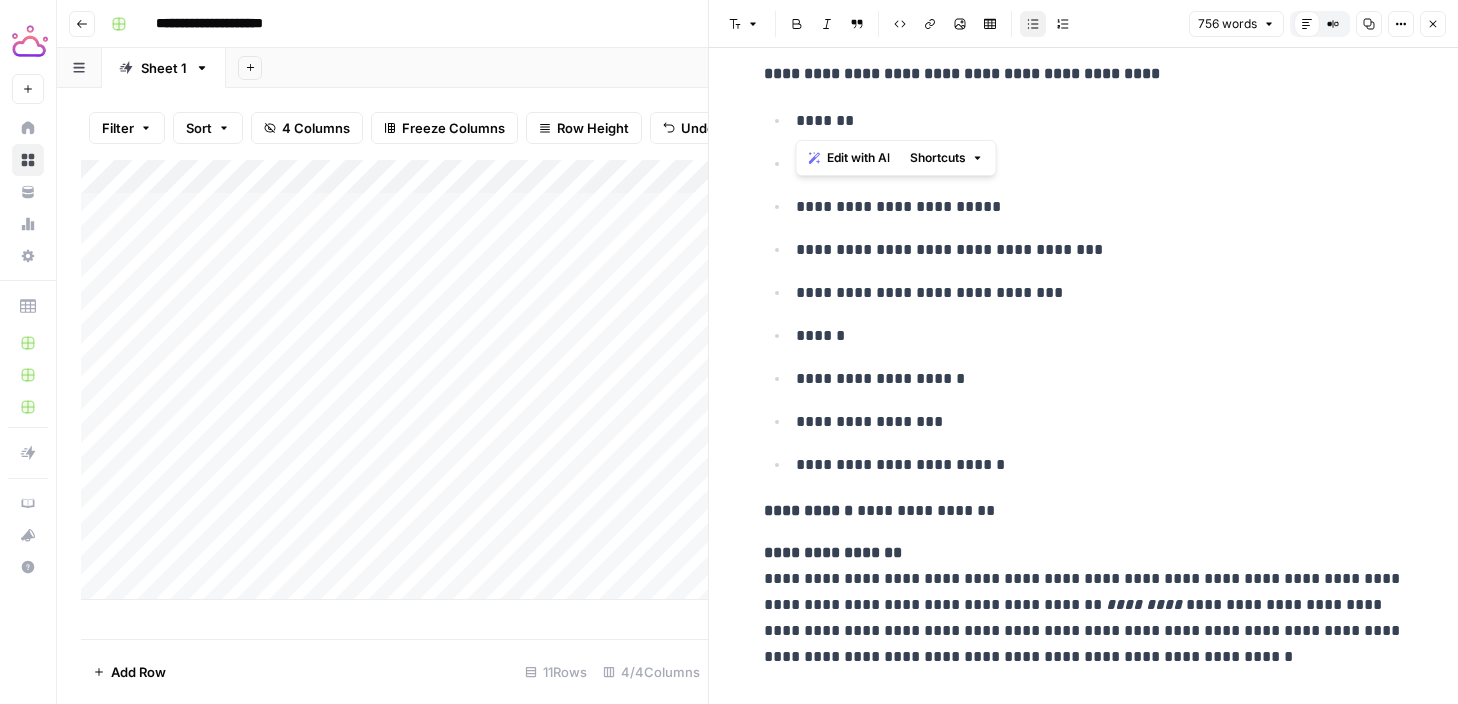 click on "**********" at bounding box center [1100, 250] 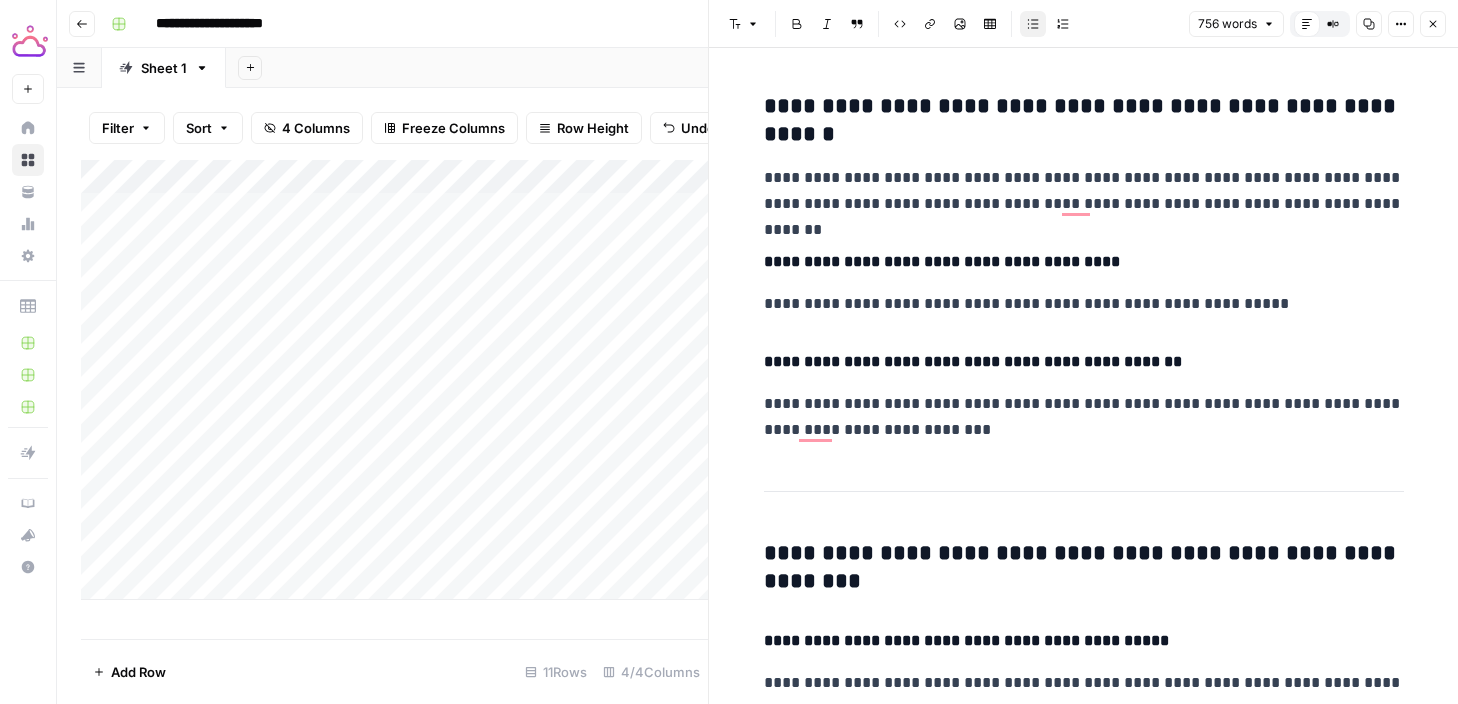 scroll, scrollTop: 2894, scrollLeft: 0, axis: vertical 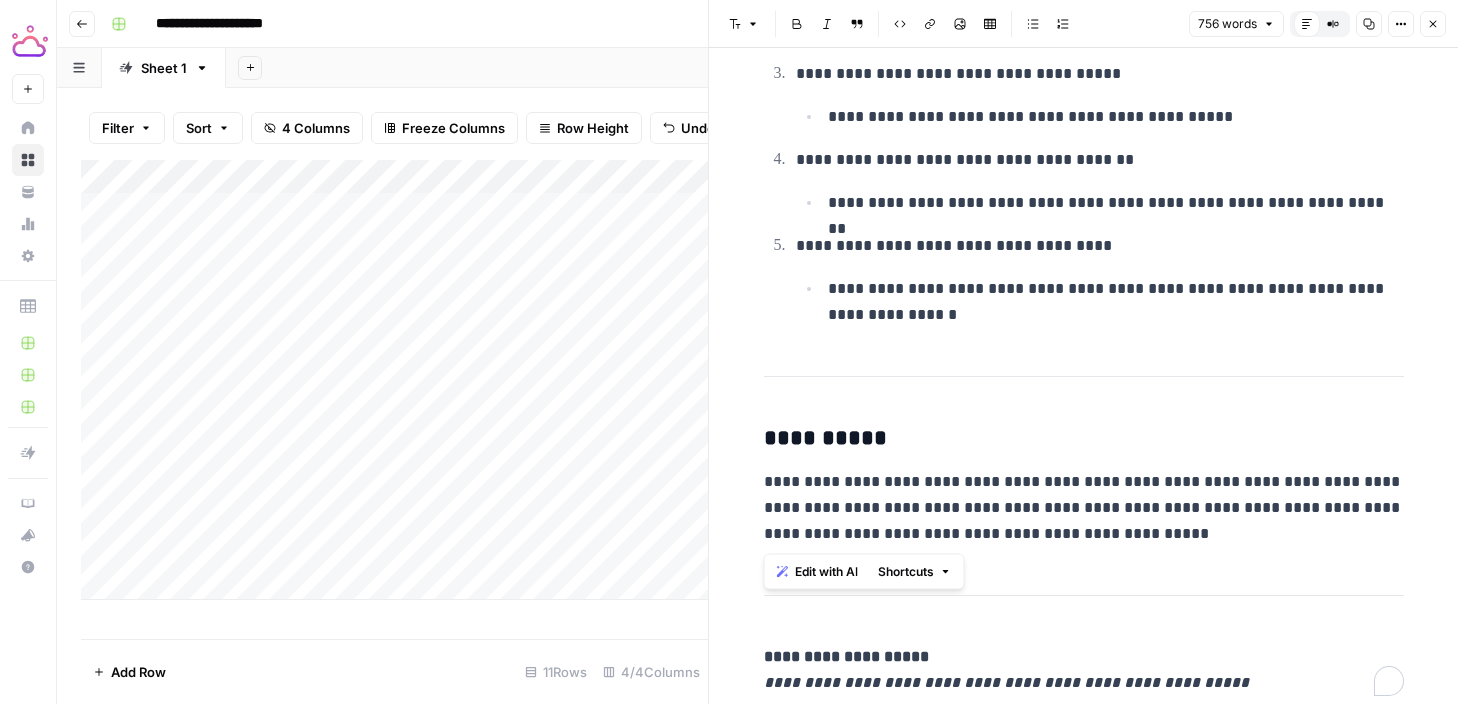 drag, startPoint x: 766, startPoint y: 131, endPoint x: 1251, endPoint y: 553, distance: 642.8911 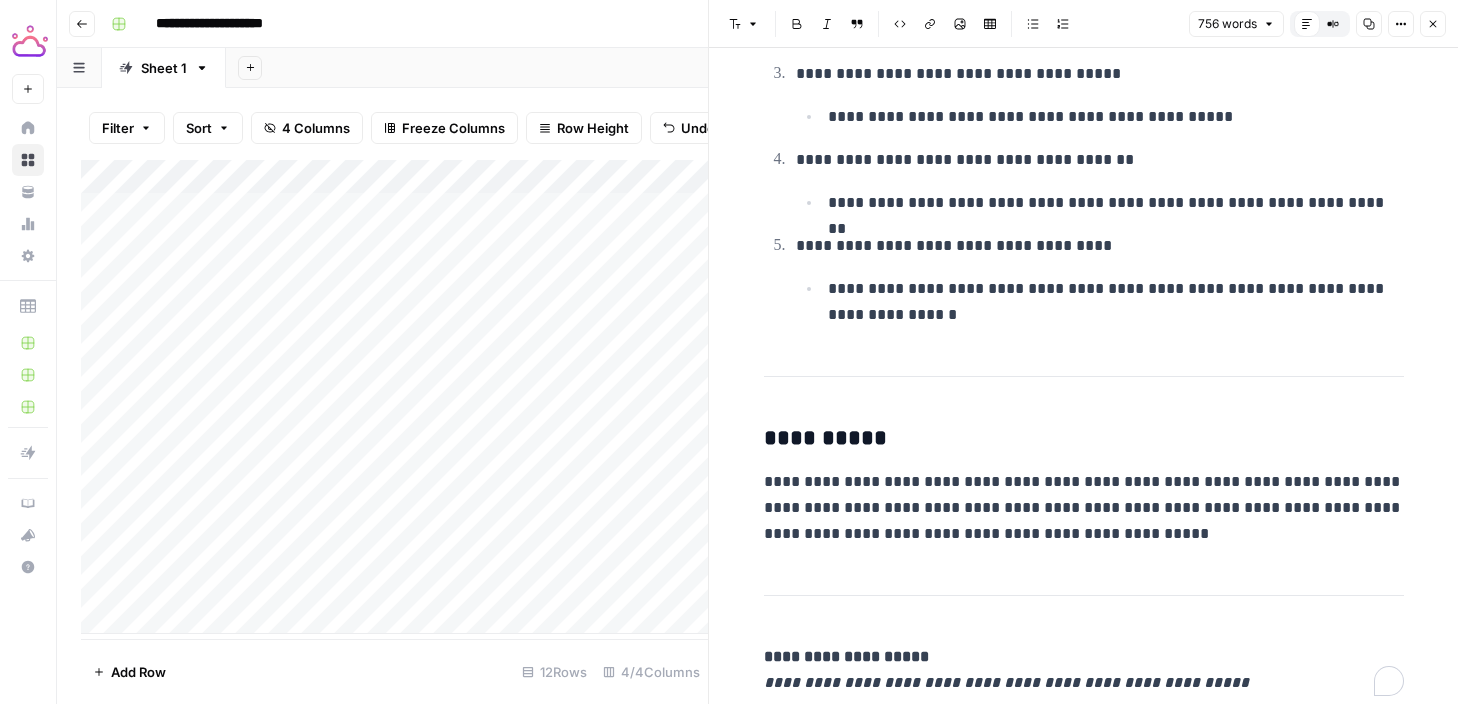 click on "Add Column" at bounding box center [394, 397] 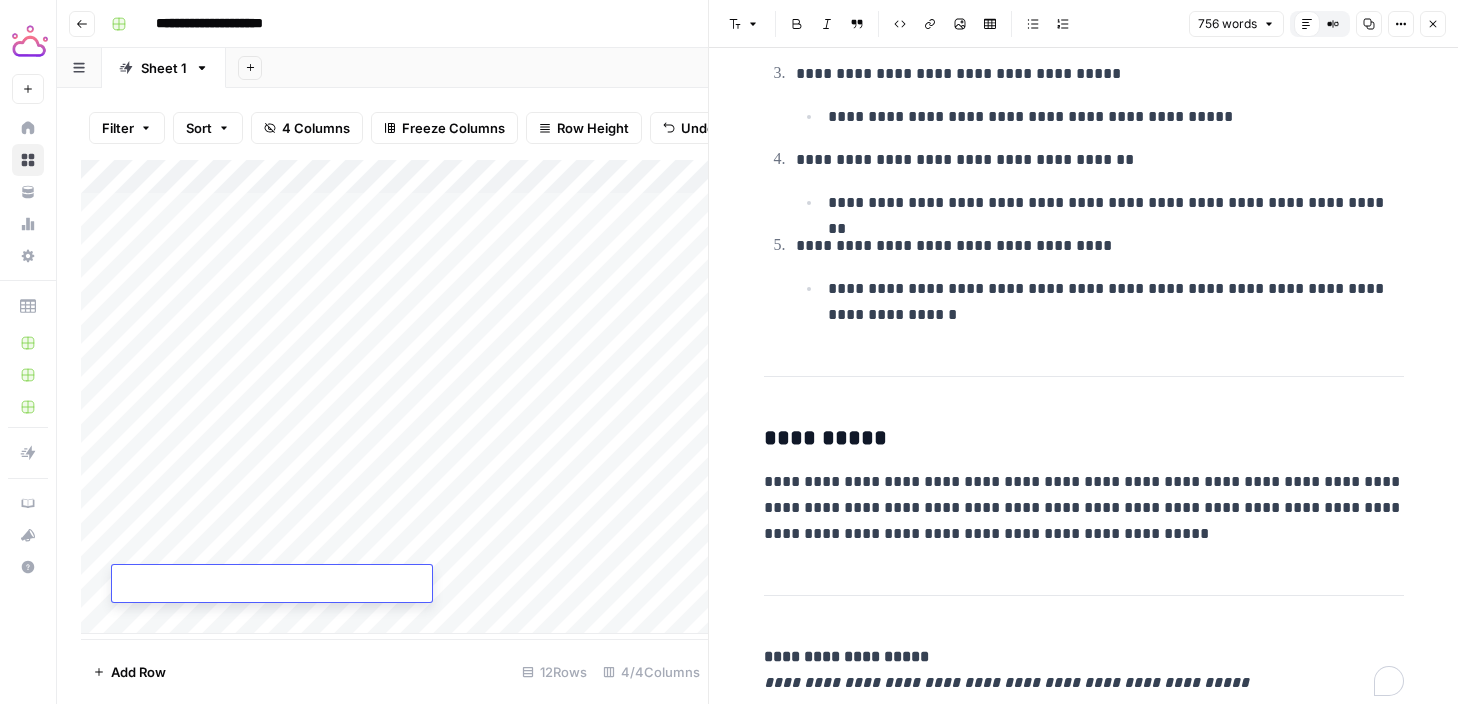 click at bounding box center [272, 585] 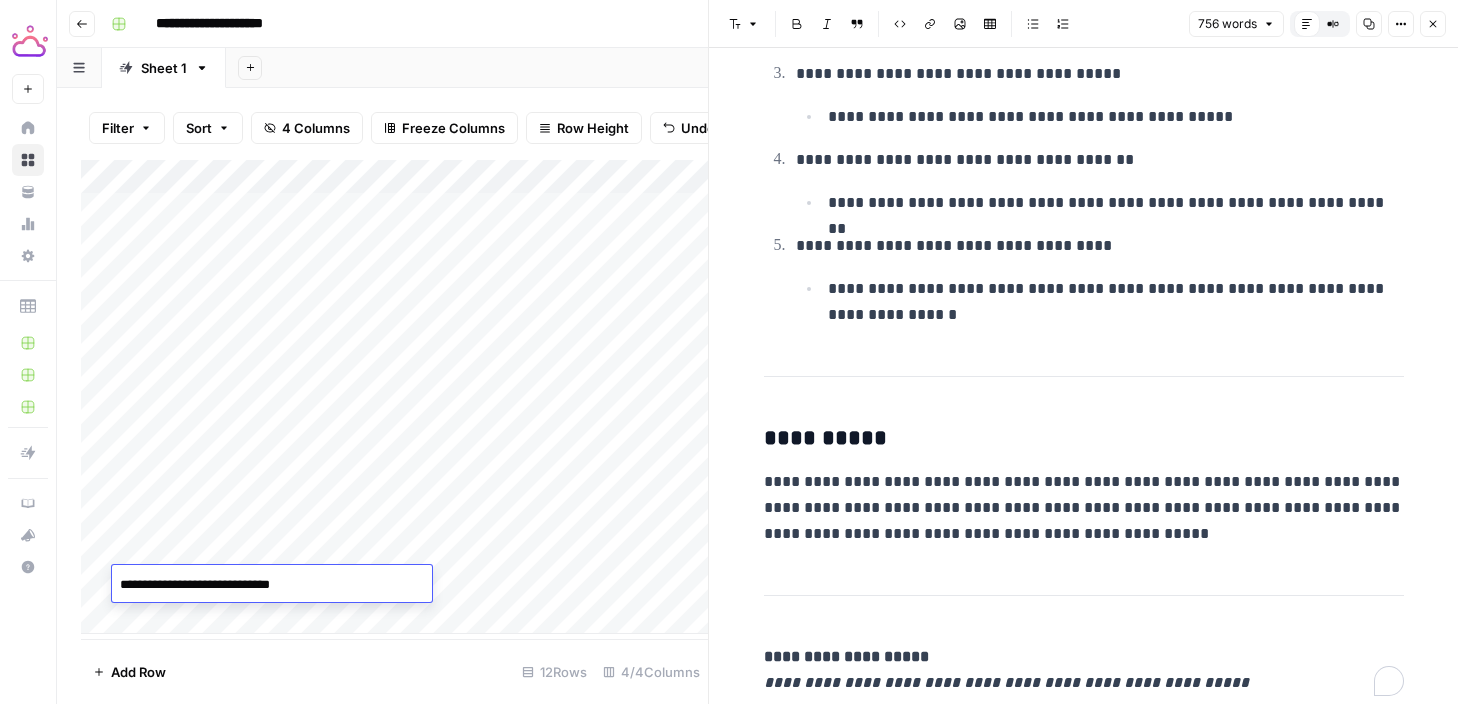 type on "**********" 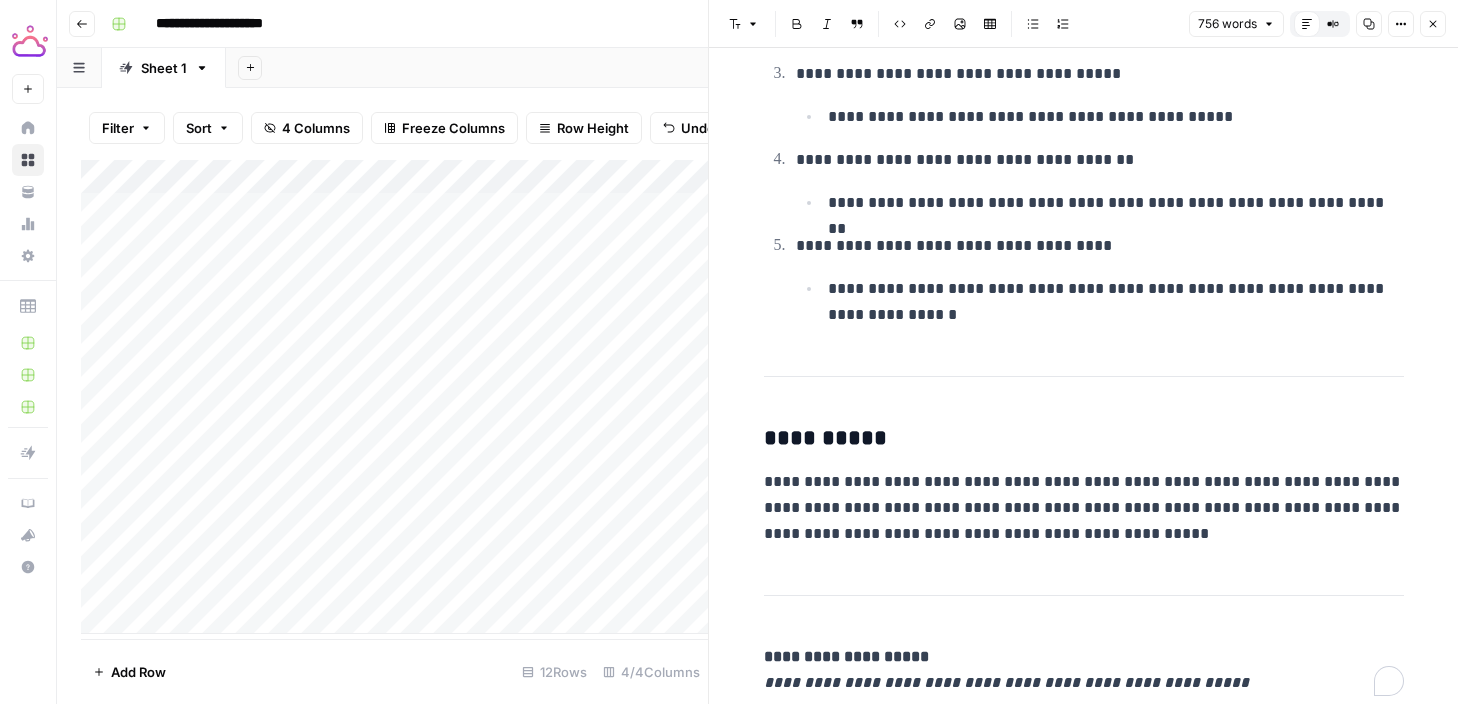 click on "Add Column" at bounding box center [394, 397] 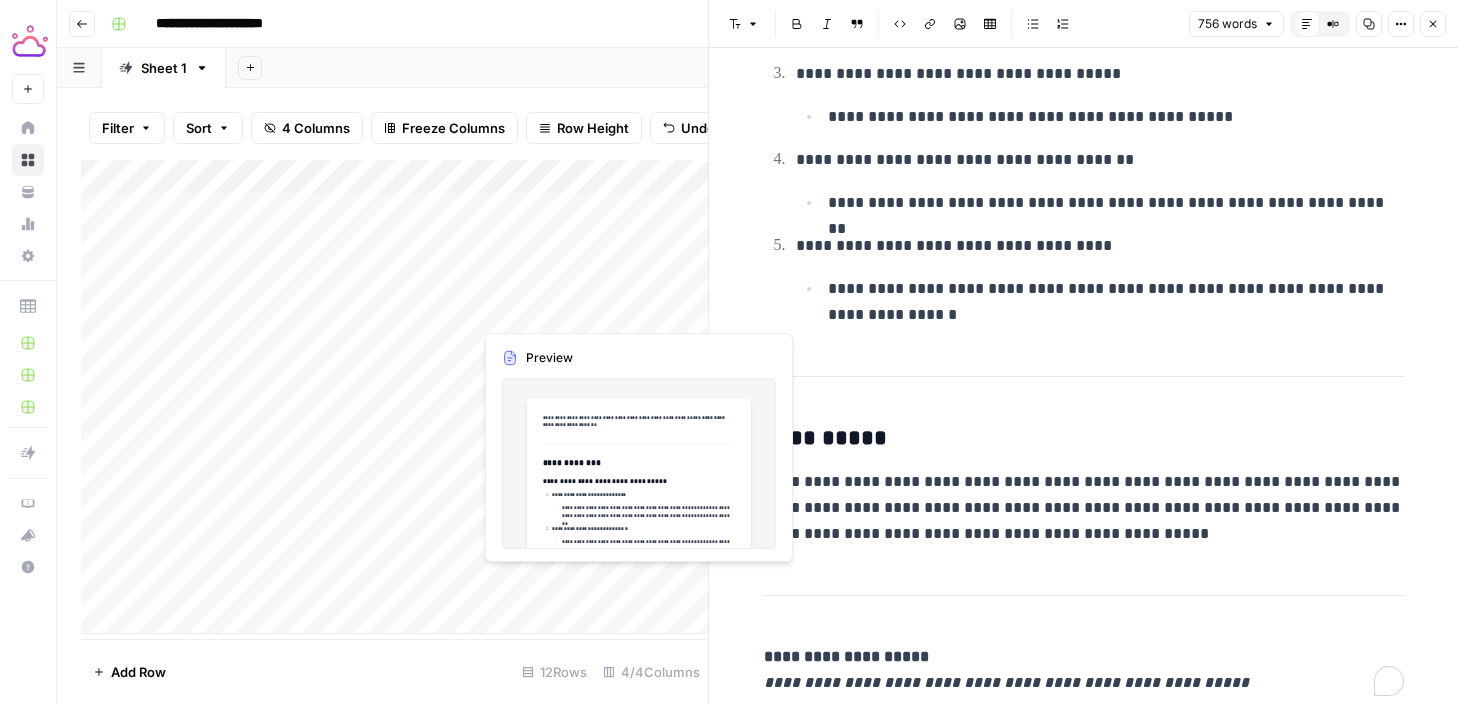 click on "Add Column" at bounding box center [394, 397] 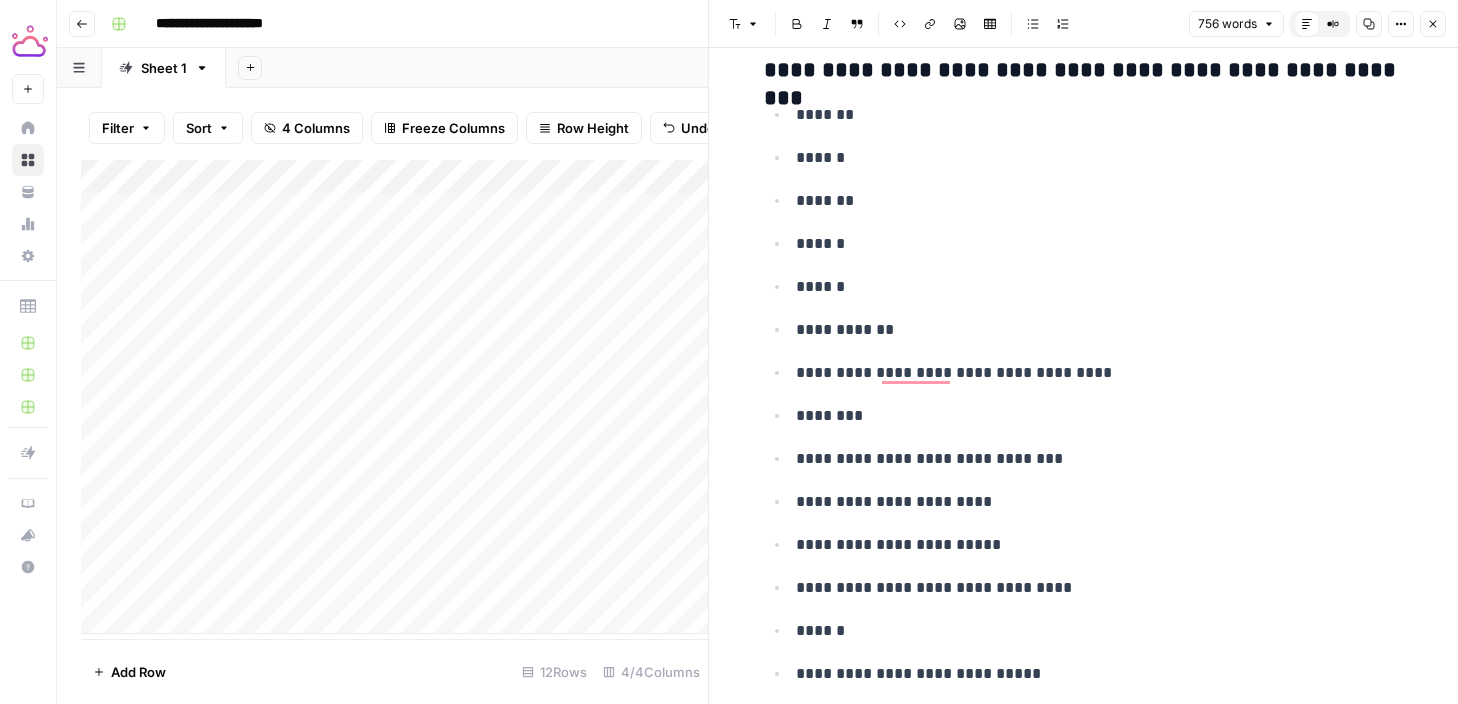scroll, scrollTop: 0, scrollLeft: 0, axis: both 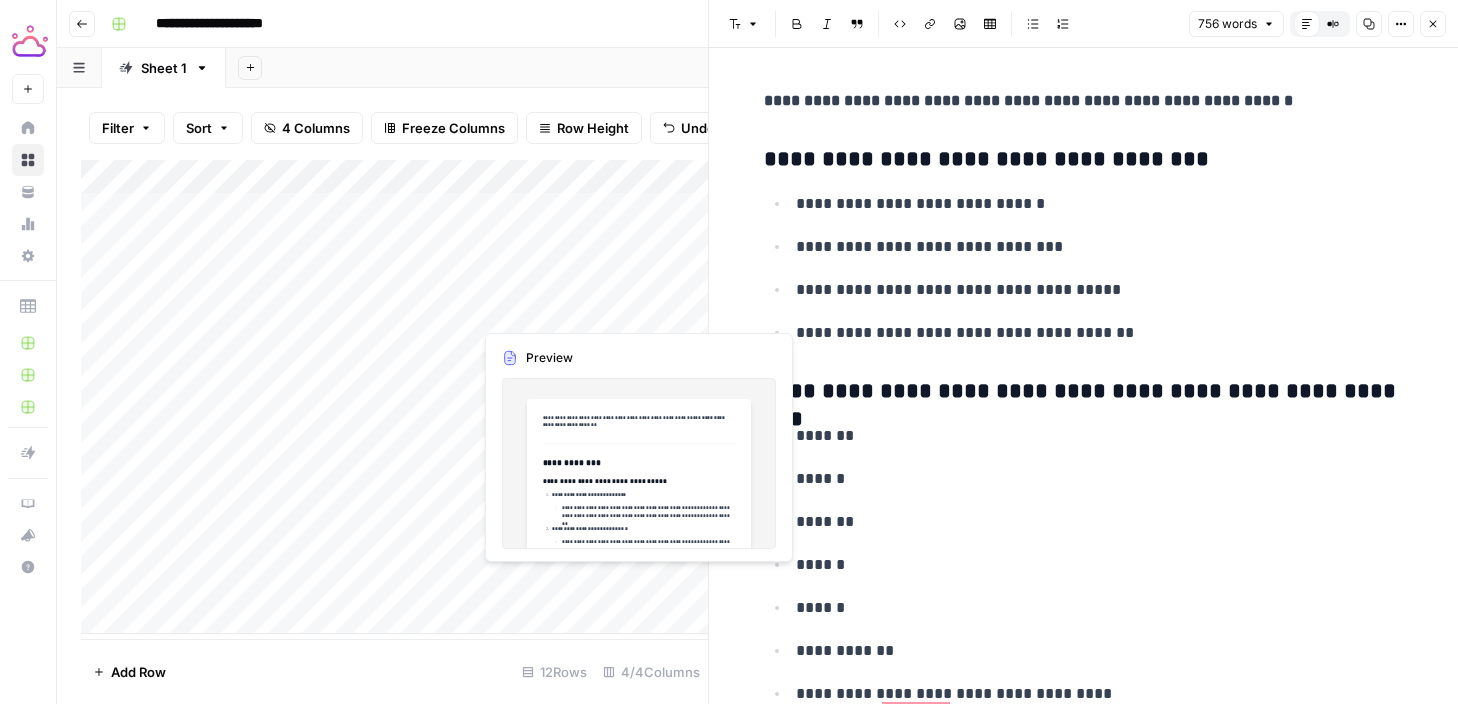 click on "Add Column" at bounding box center (394, 397) 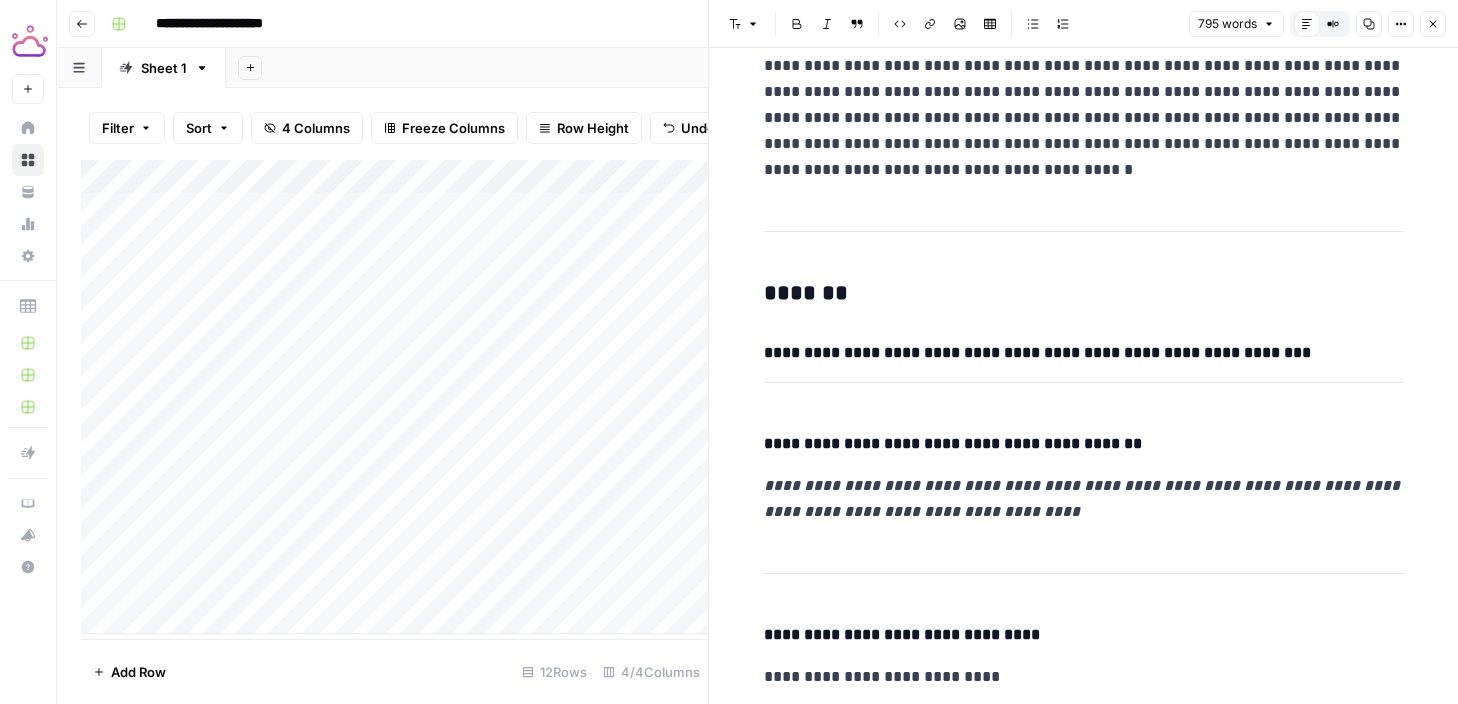scroll, scrollTop: 2736, scrollLeft: 0, axis: vertical 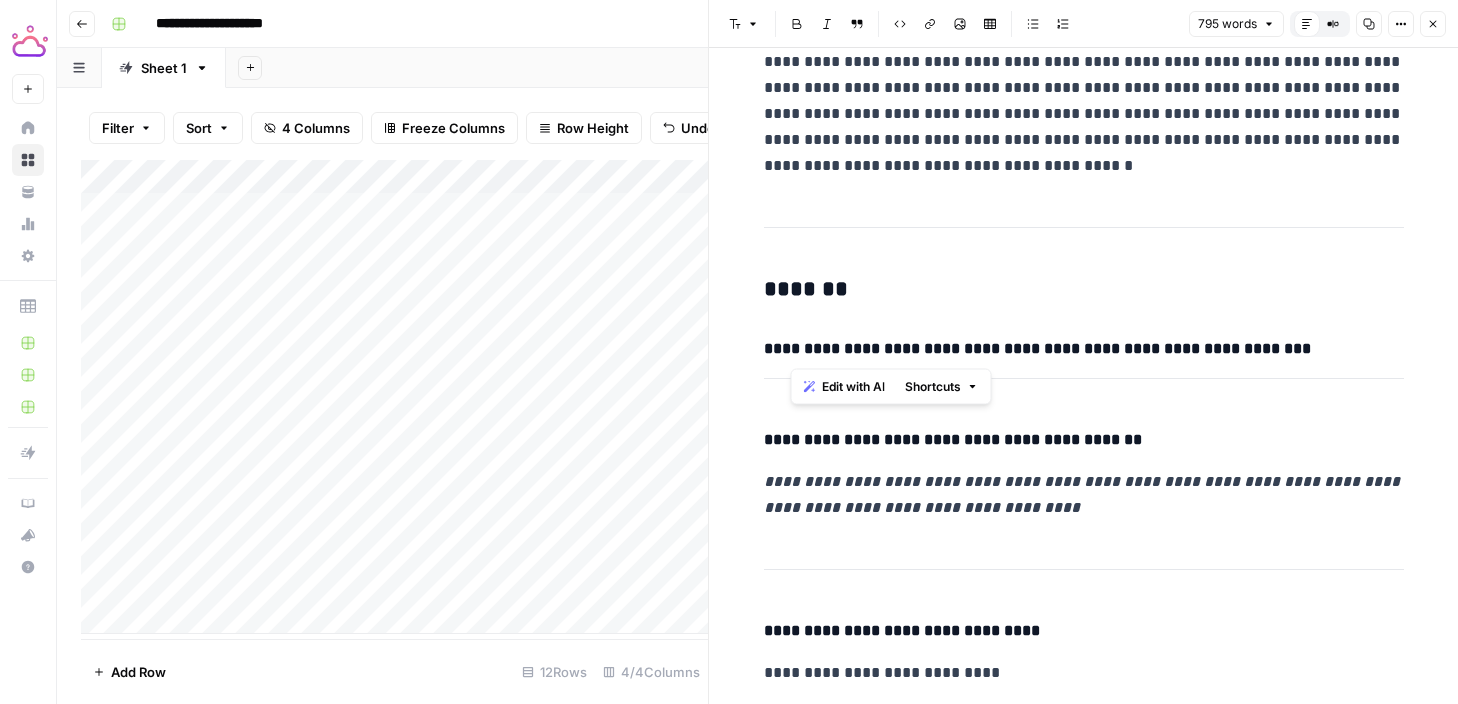 drag, startPoint x: 1051, startPoint y: 349, endPoint x: 793, endPoint y: 354, distance: 258.04843 